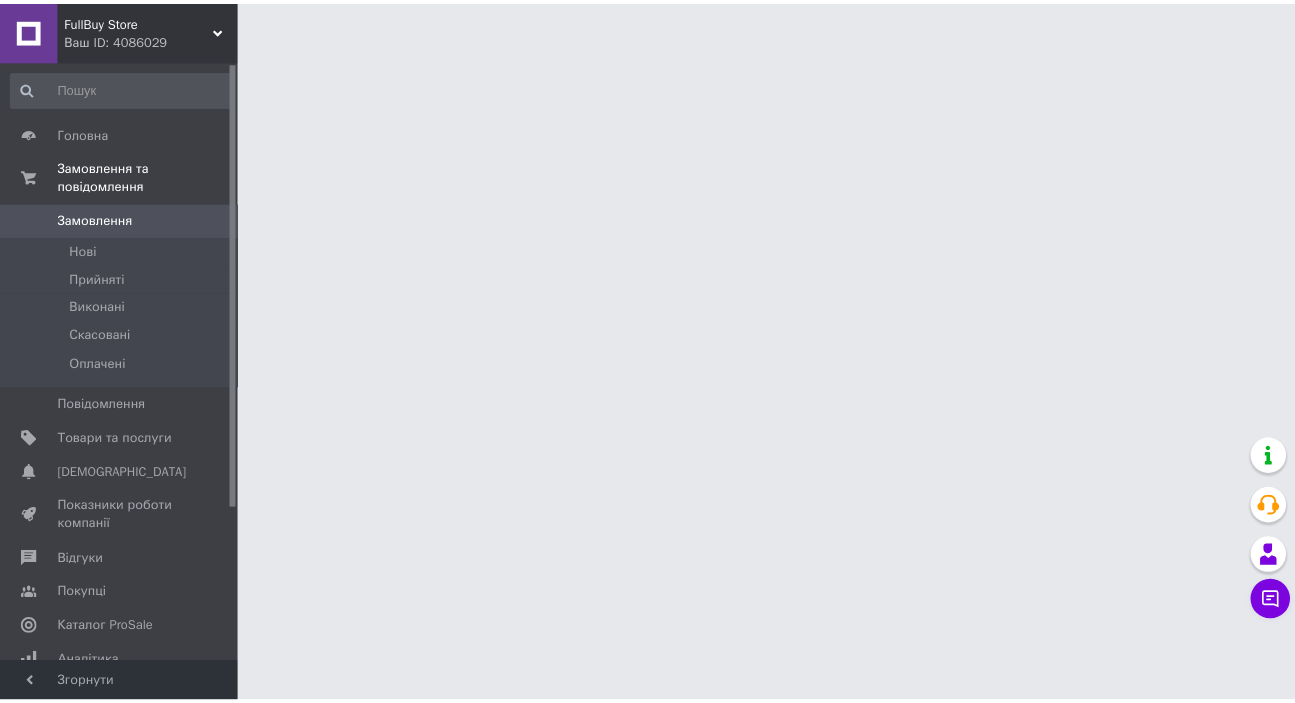 scroll, scrollTop: 0, scrollLeft: 0, axis: both 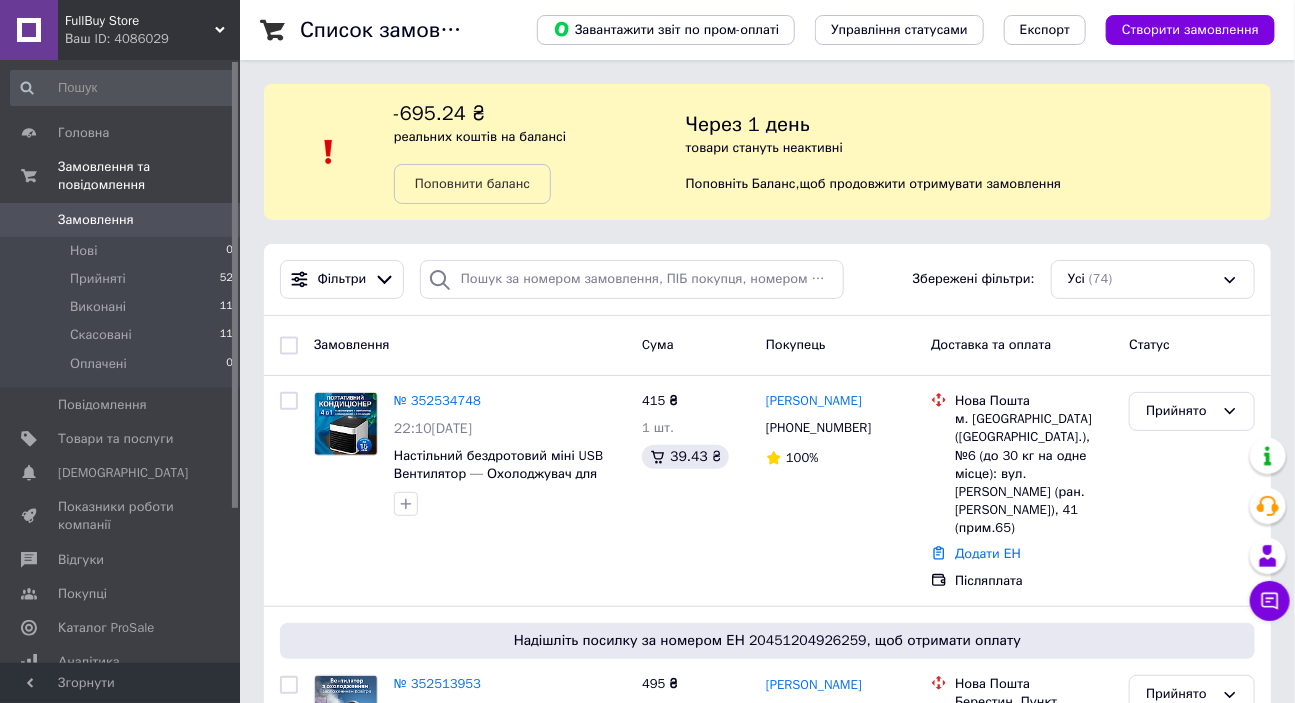 drag, startPoint x: 0, startPoint y: 232, endPoint x: 9, endPoint y: 209, distance: 24.698177 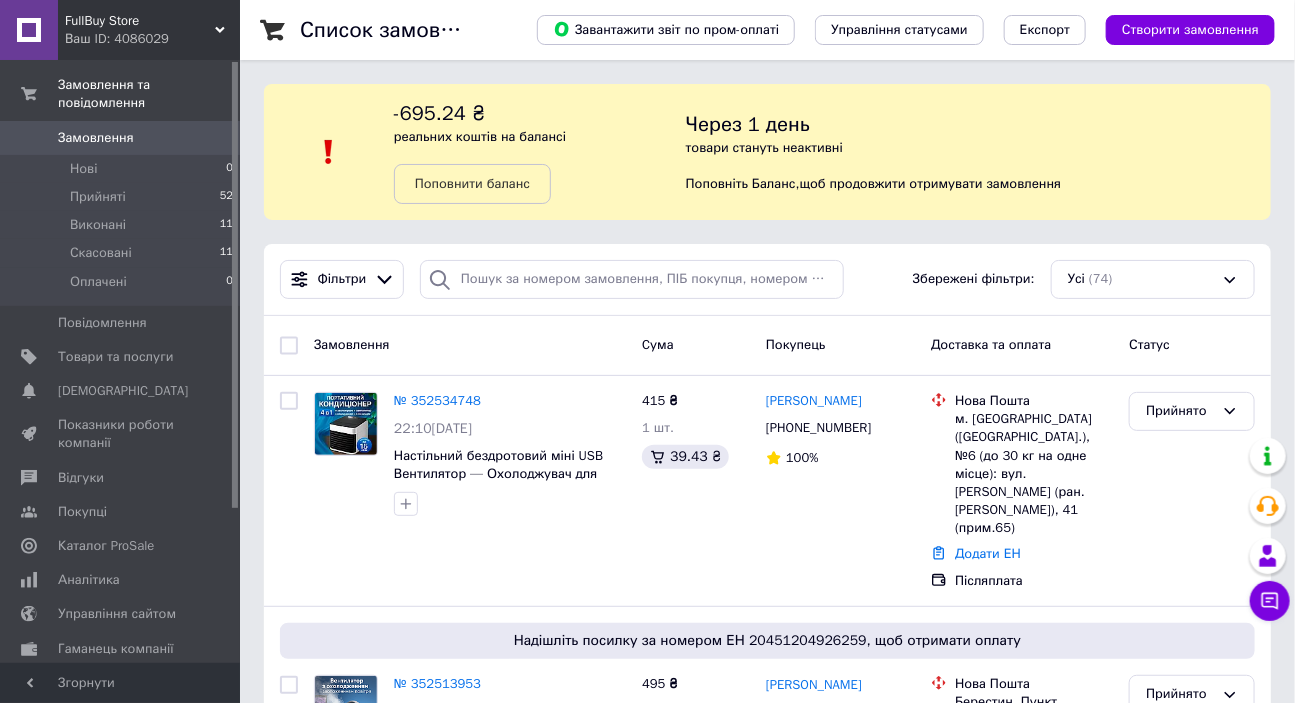 scroll, scrollTop: 205, scrollLeft: 0, axis: vertical 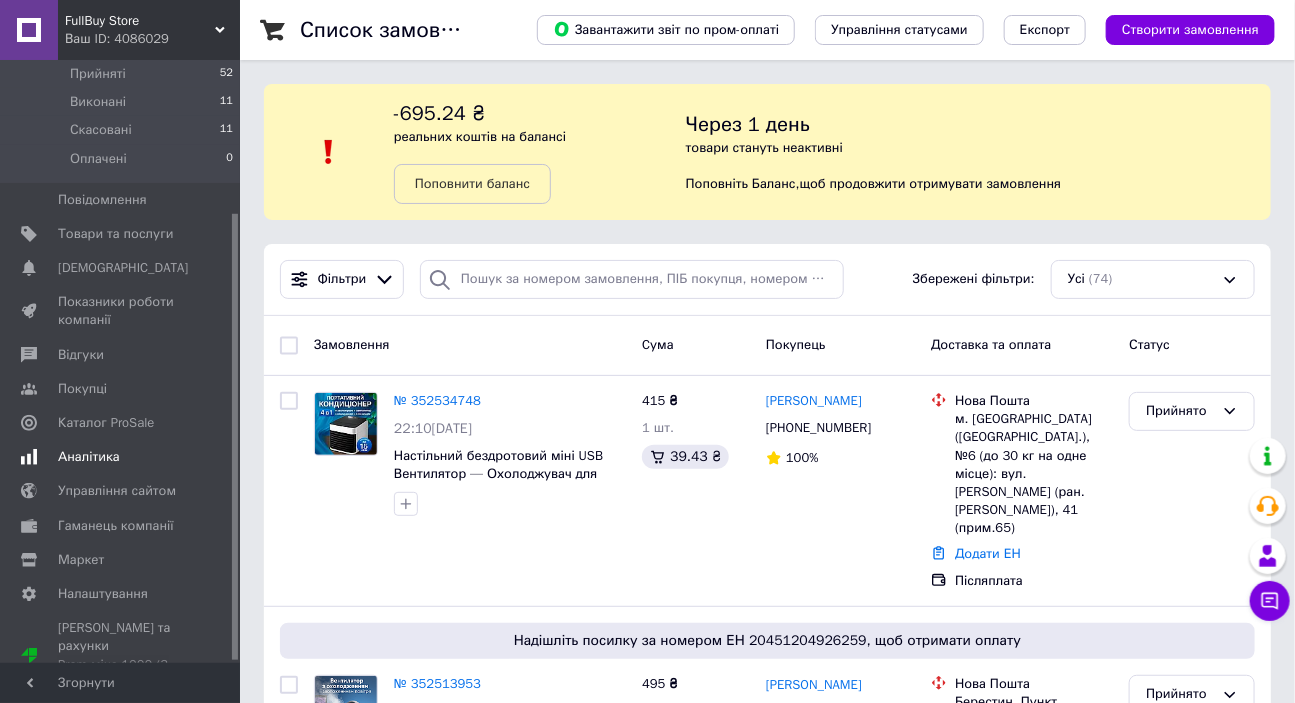 click on "Аналітика" at bounding box center (122, 457) 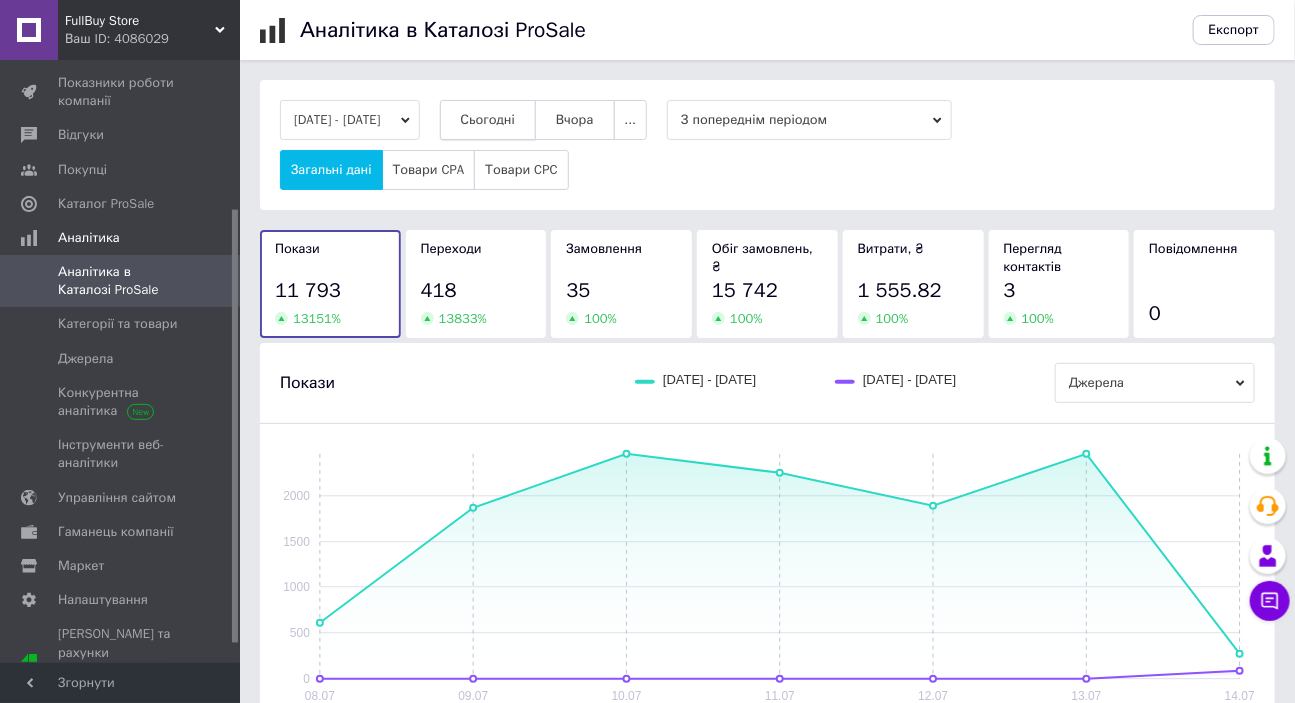 click on "Сьогодні" at bounding box center [488, 120] 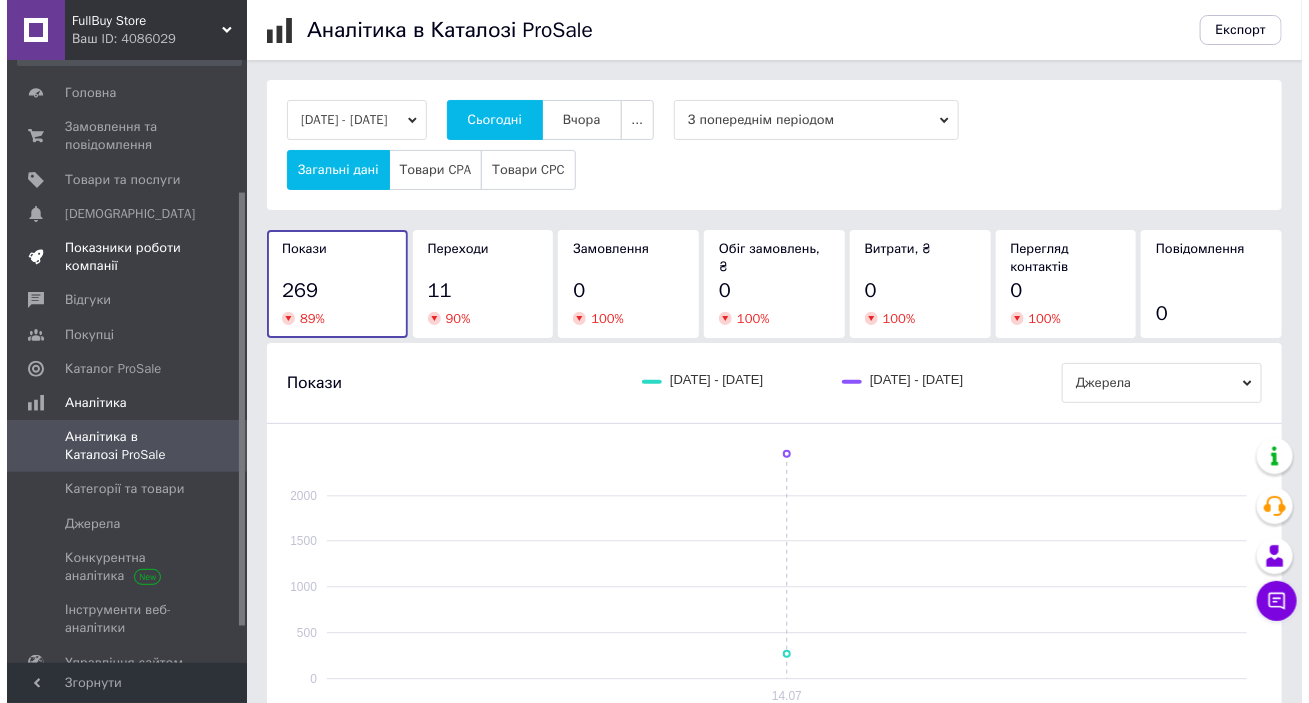 scroll, scrollTop: 23, scrollLeft: 0, axis: vertical 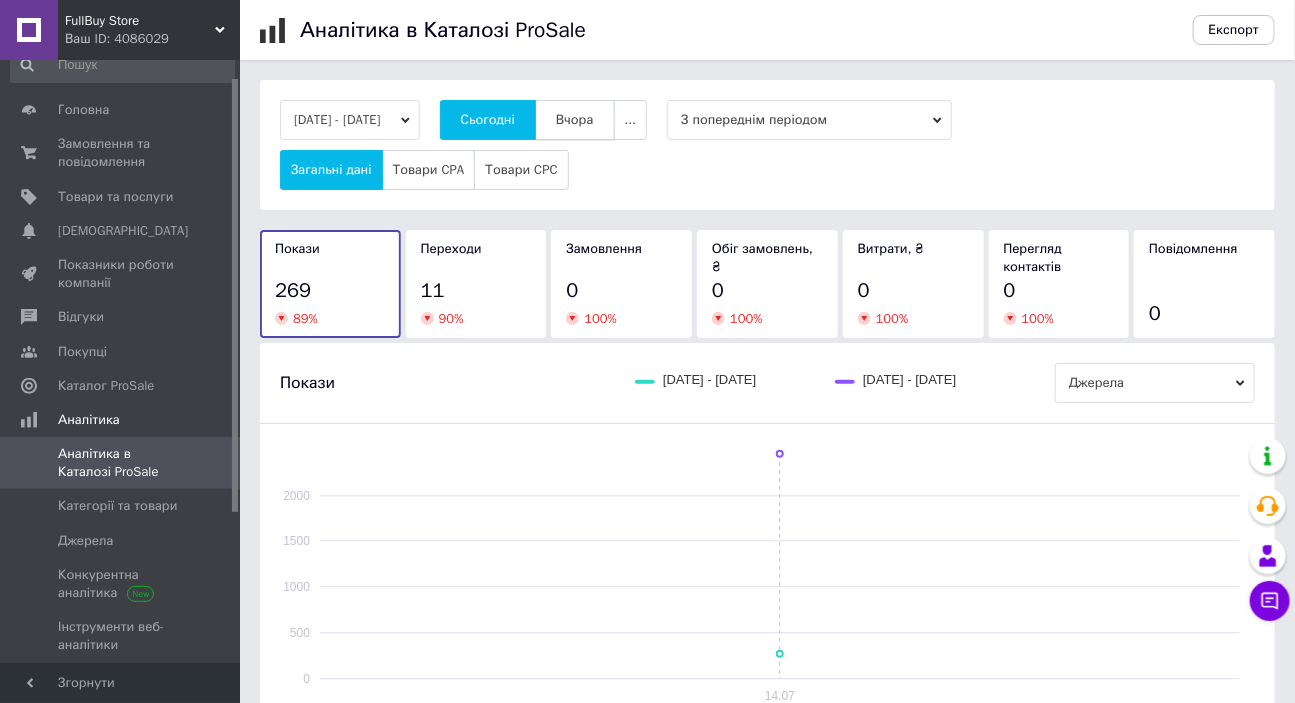 click on "Вчора" at bounding box center (575, 120) 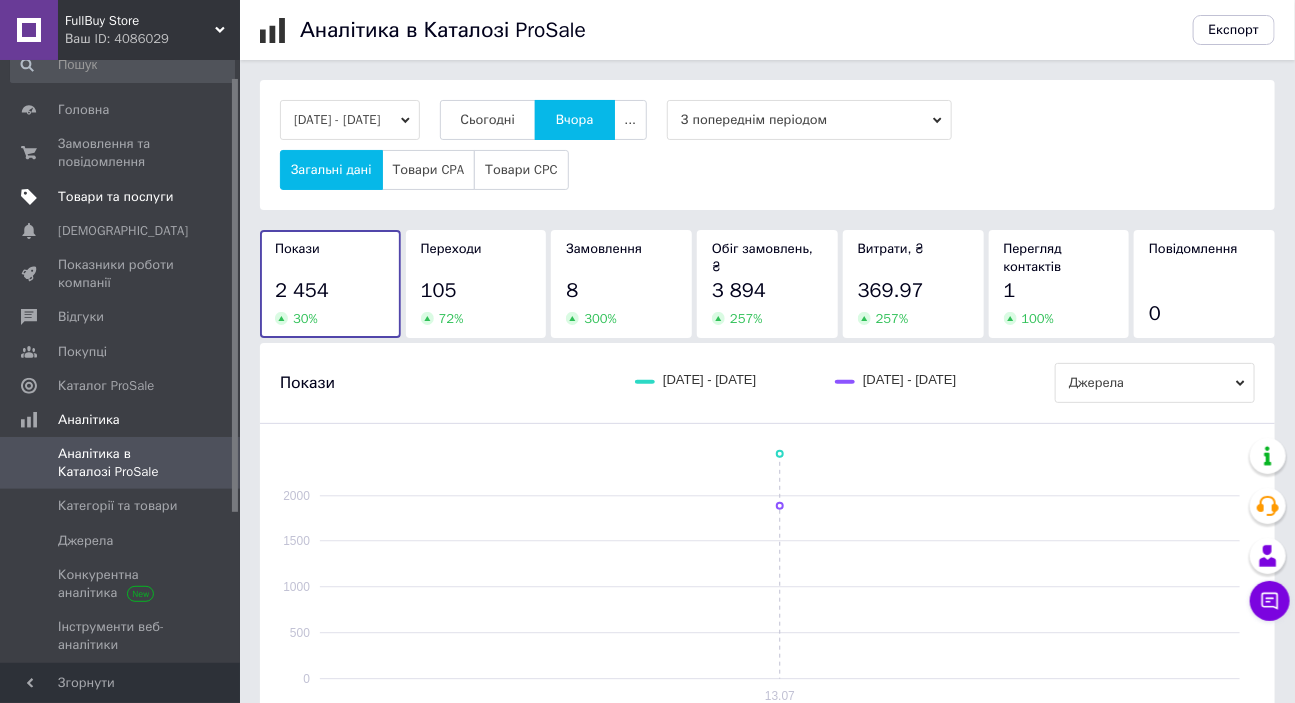 drag, startPoint x: 0, startPoint y: 169, endPoint x: 0, endPoint y: 180, distance: 11 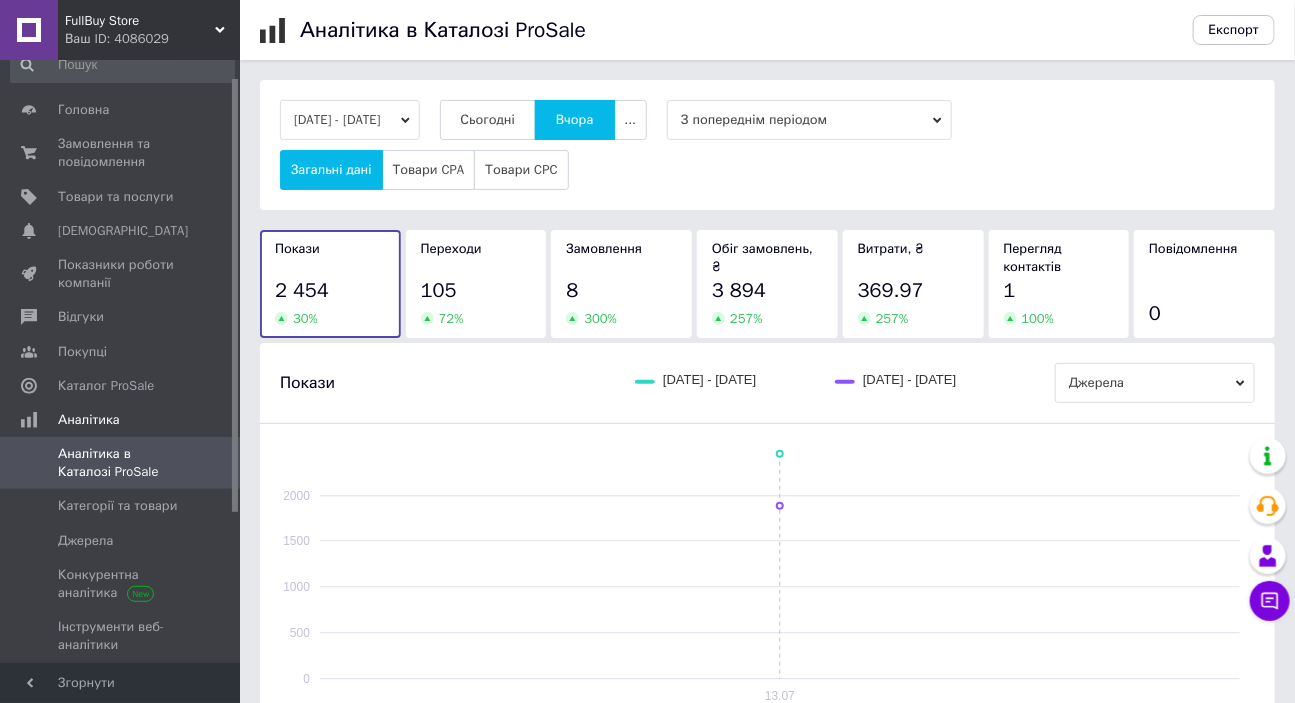 drag, startPoint x: 0, startPoint y: 180, endPoint x: 273, endPoint y: 88, distance: 288.08505 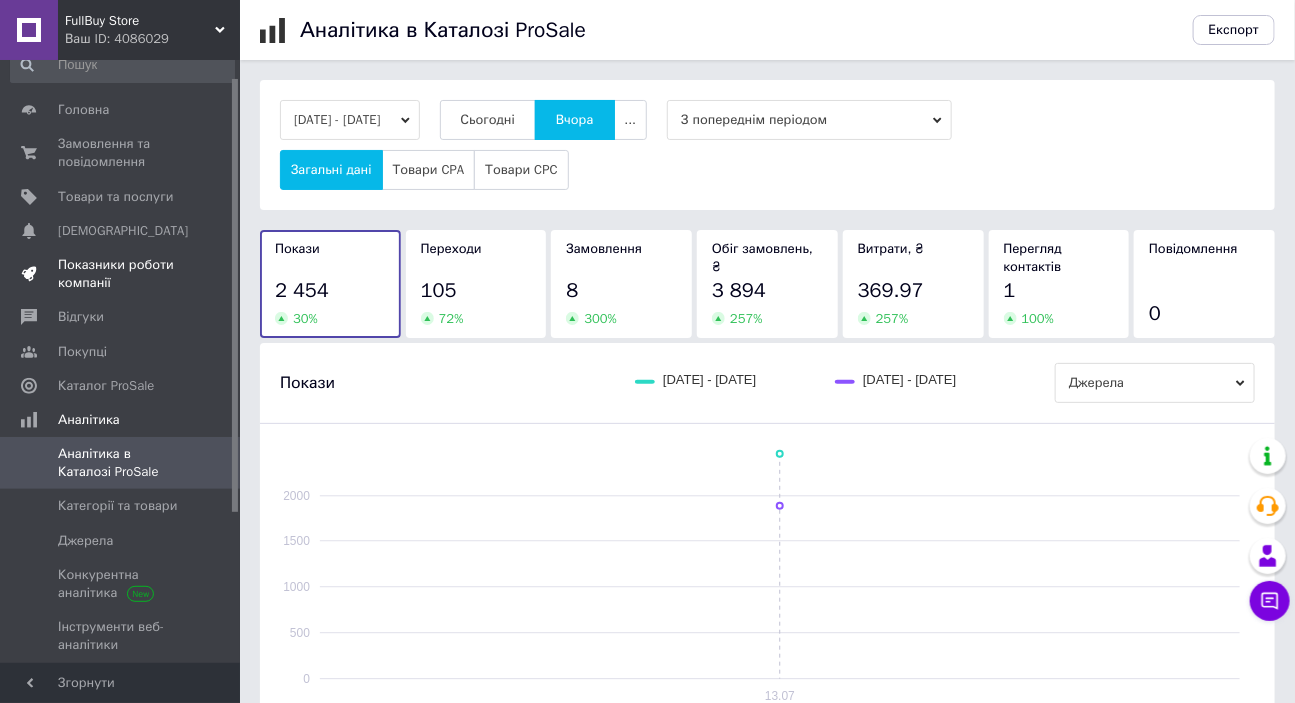 click on "Показники роботи компанії" at bounding box center [121, 274] 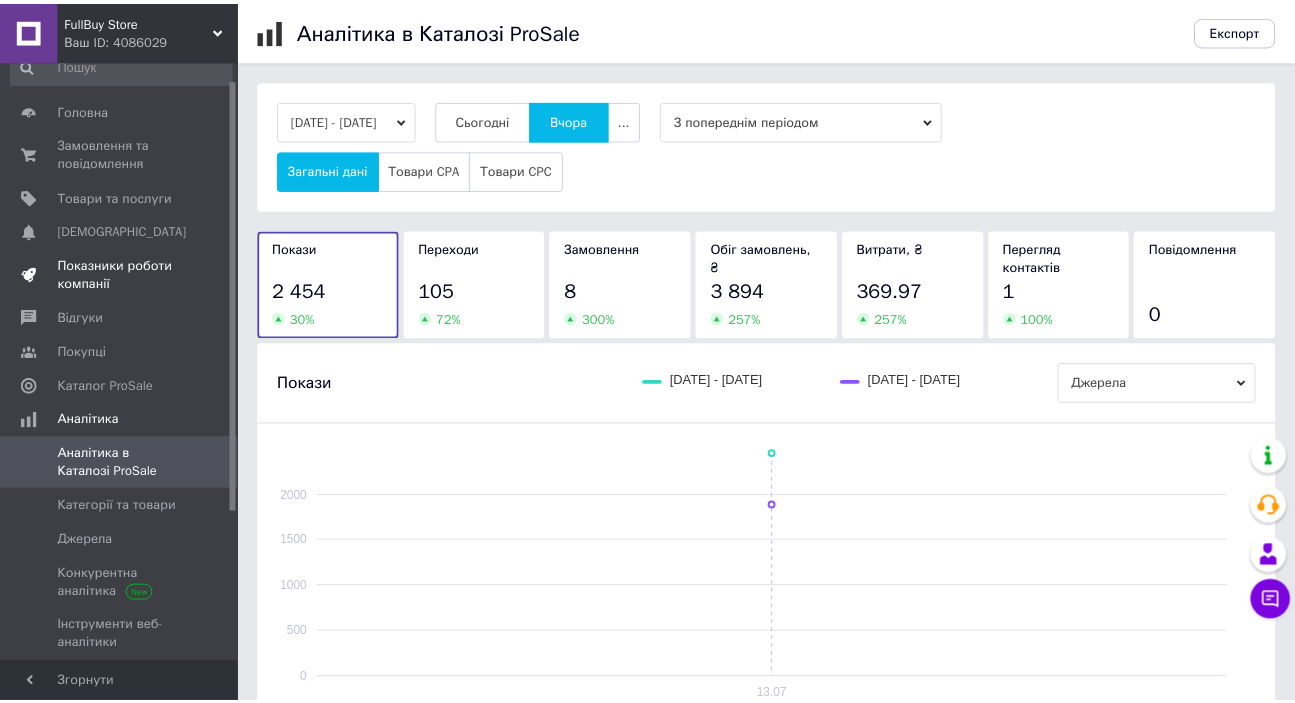 scroll, scrollTop: 4, scrollLeft: 0, axis: vertical 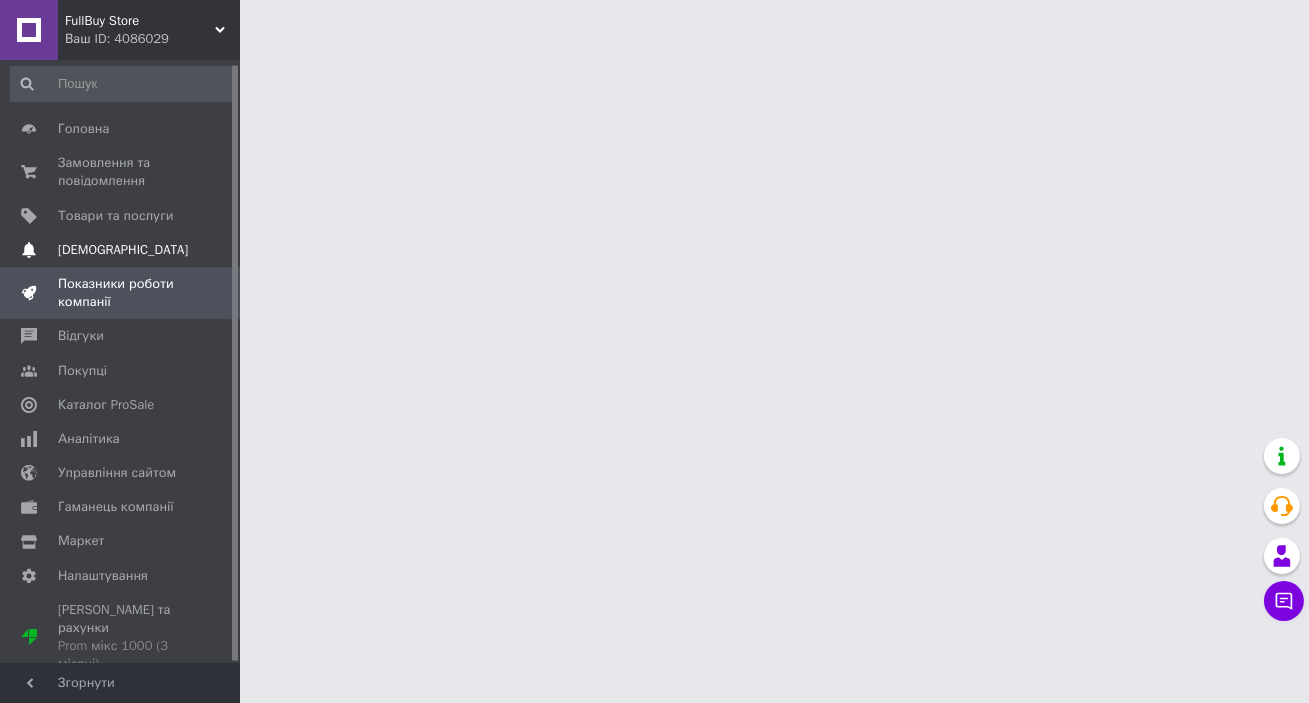 drag, startPoint x: 100, startPoint y: 263, endPoint x: 95, endPoint y: 253, distance: 11.18034 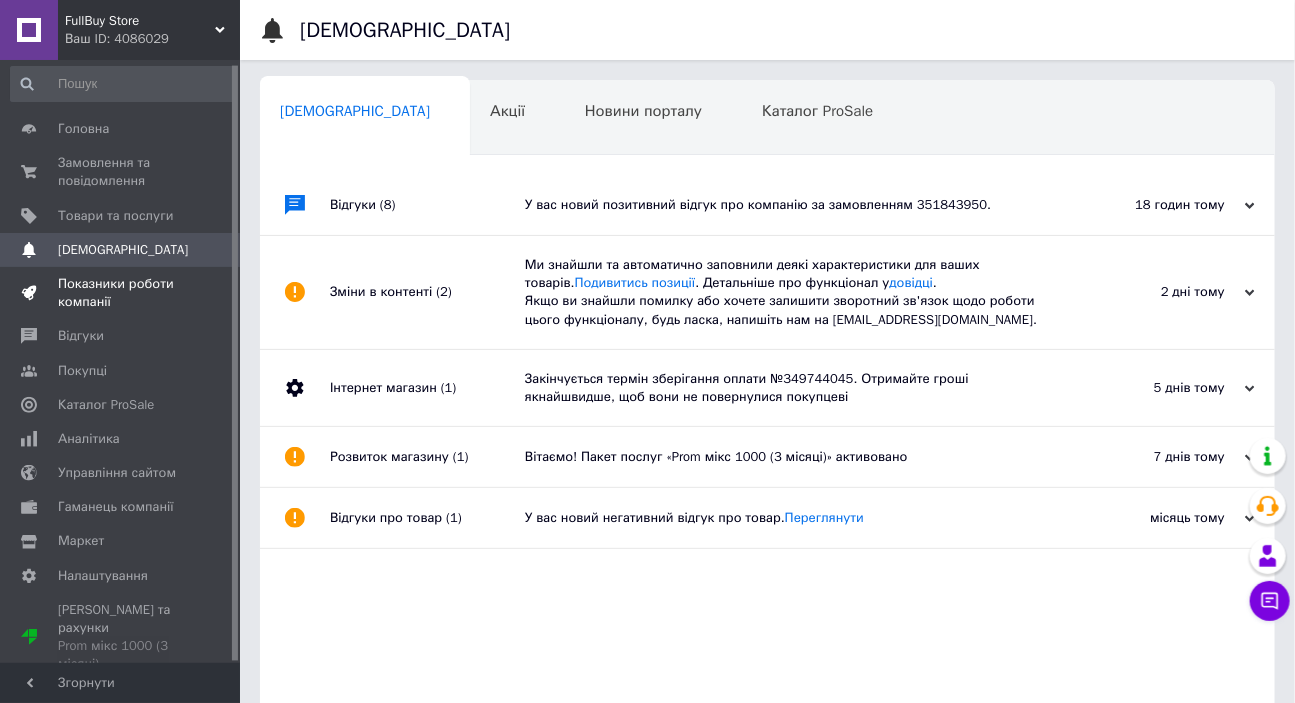 click on "Показники роботи компанії" at bounding box center [122, 293] 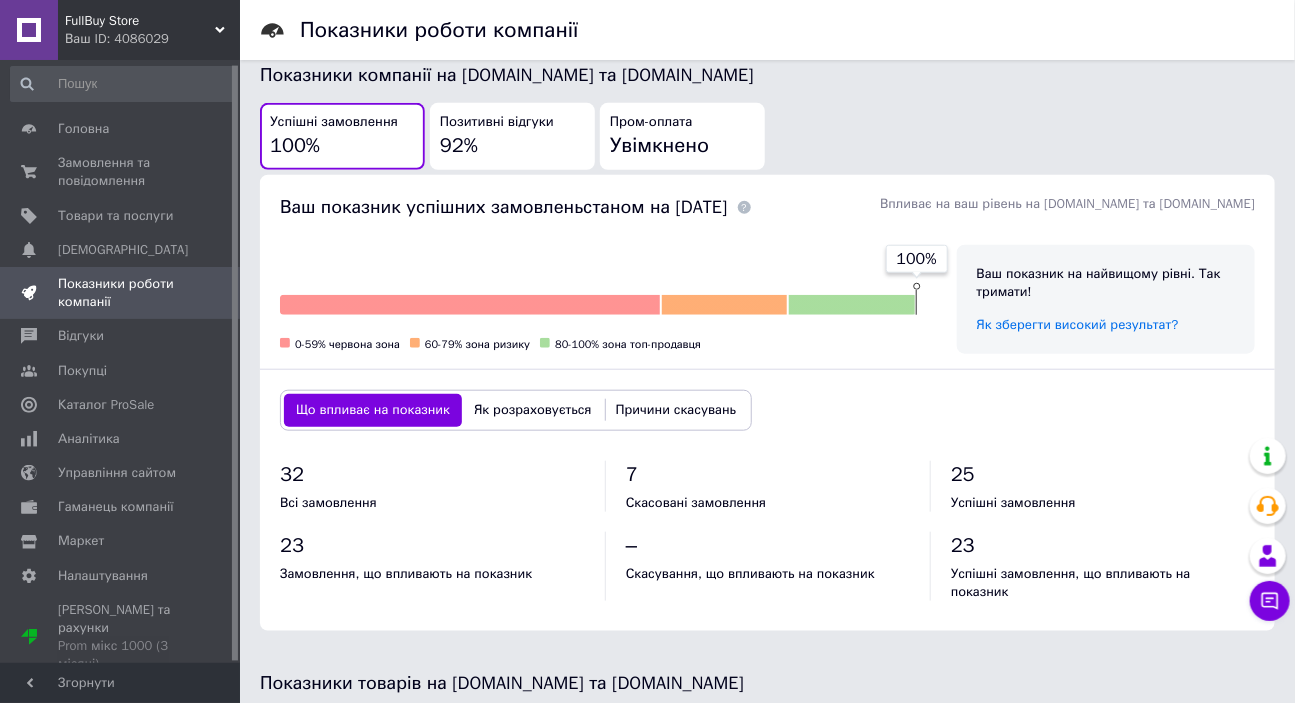 scroll, scrollTop: 454, scrollLeft: 0, axis: vertical 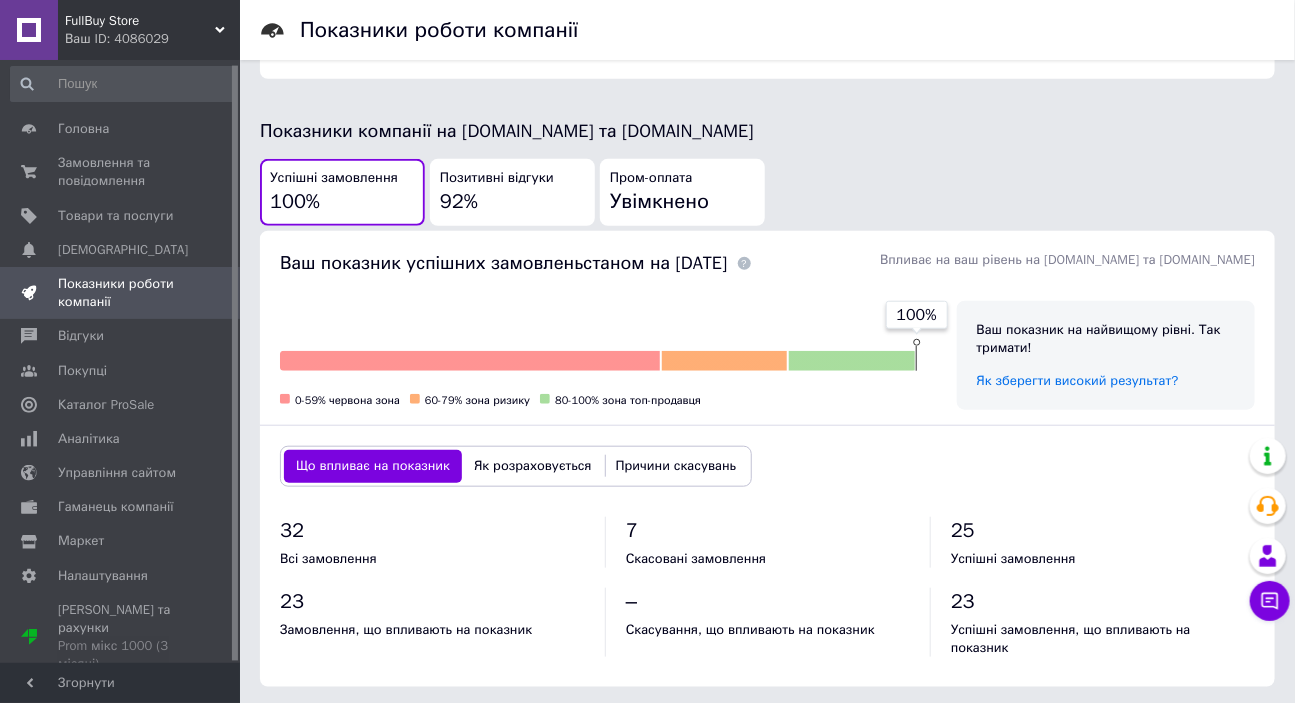 drag, startPoint x: 276, startPoint y: 300, endPoint x: 259, endPoint y: 278, distance: 27.802877 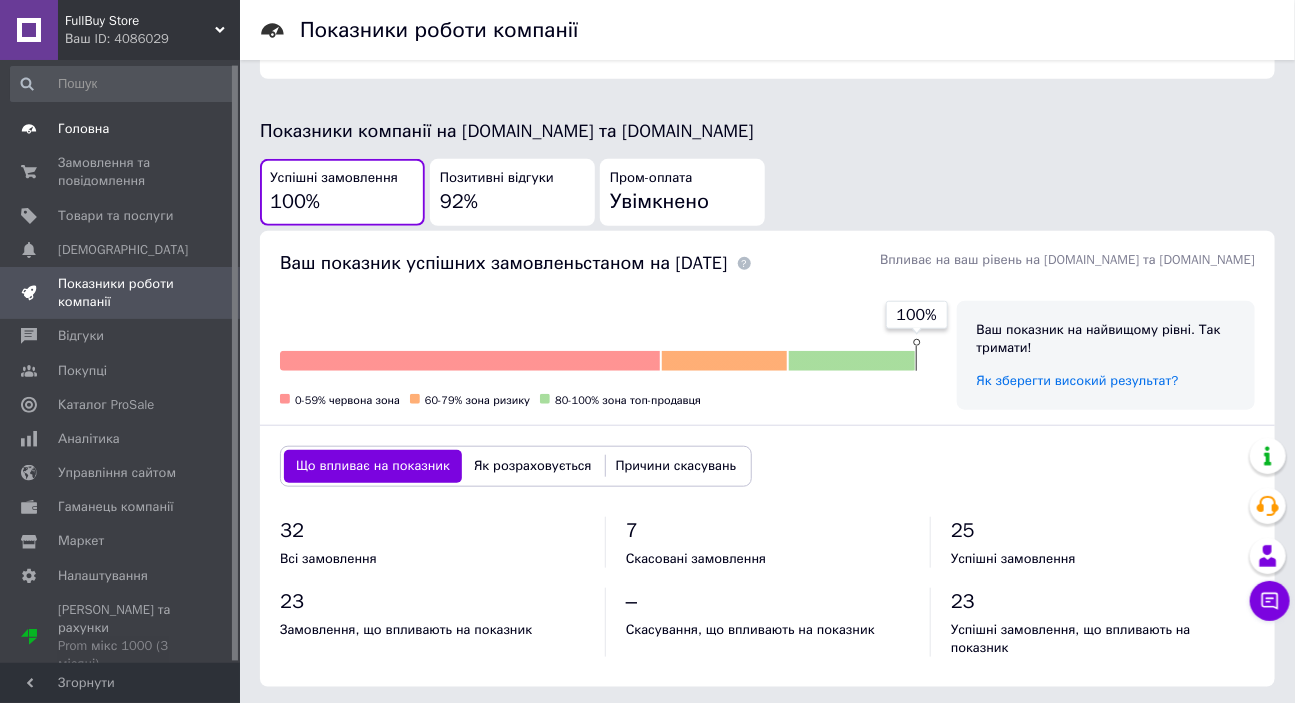drag, startPoint x: 259, startPoint y: 278, endPoint x: 166, endPoint y: 141, distance: 165.58382 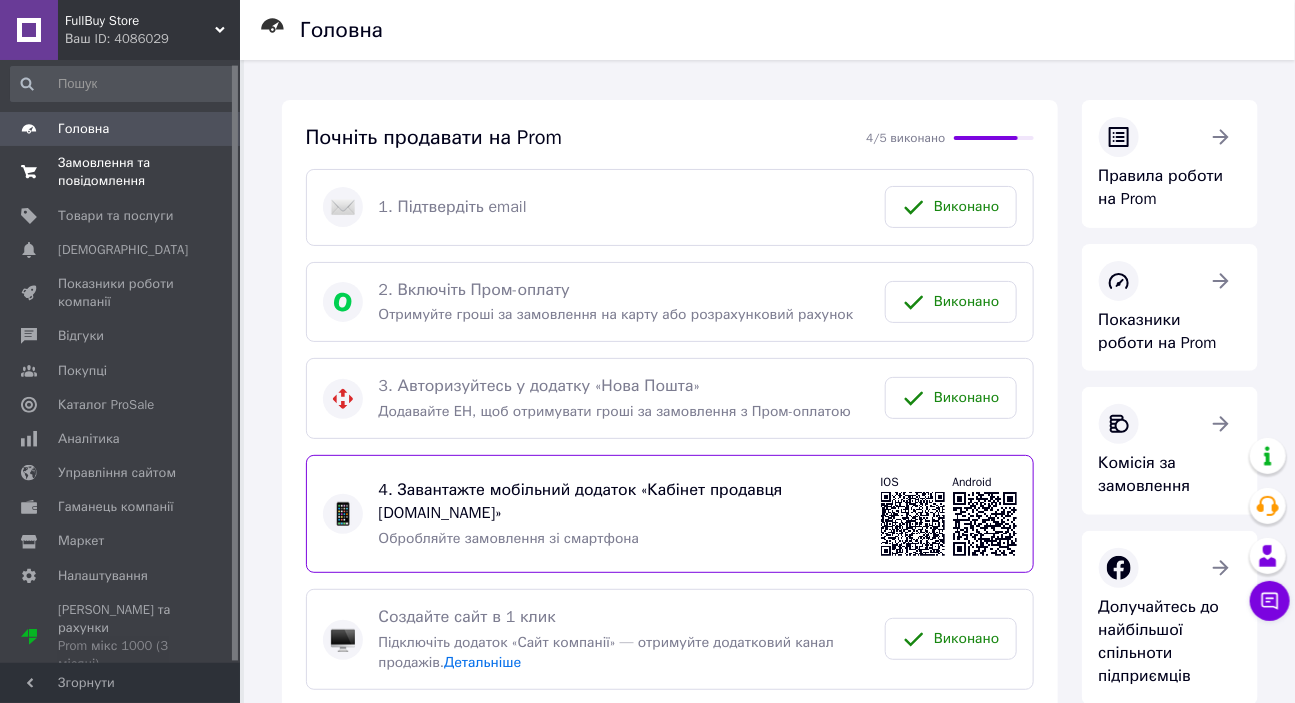 click on "Замовлення та повідомлення" at bounding box center (121, 172) 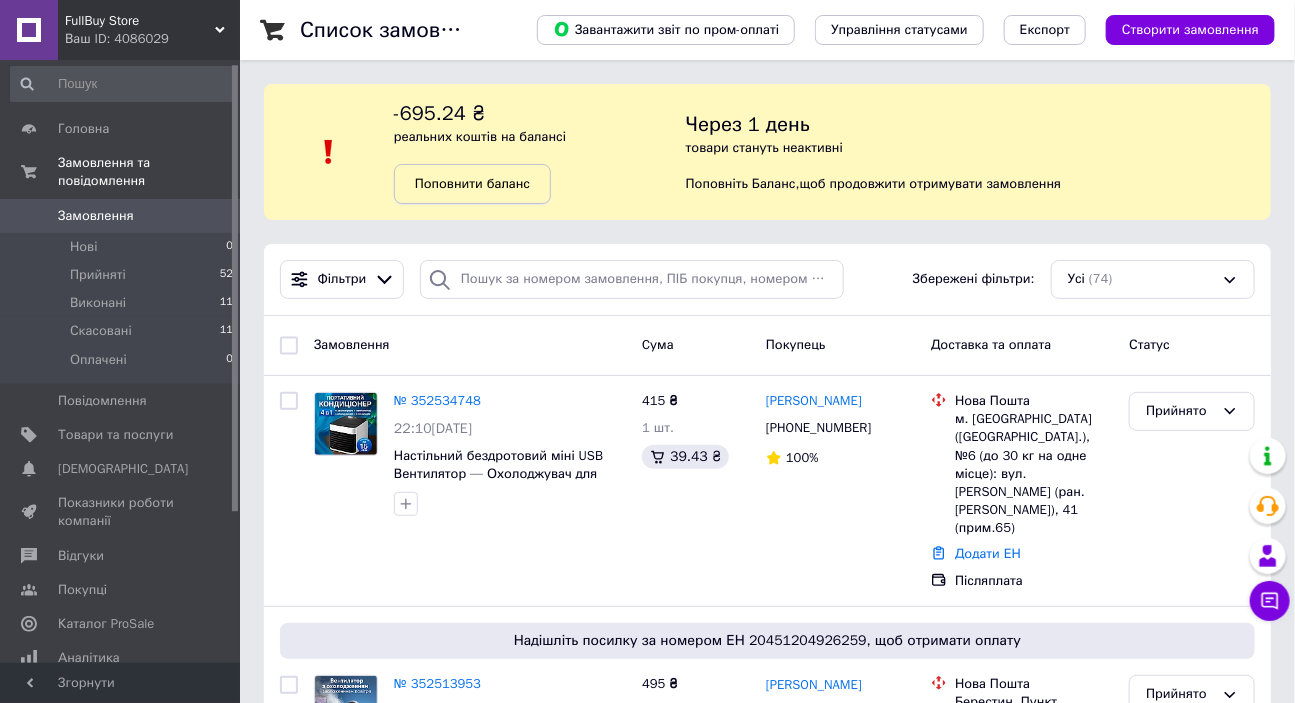drag, startPoint x: 602, startPoint y: 190, endPoint x: 546, endPoint y: 171, distance: 59.135437 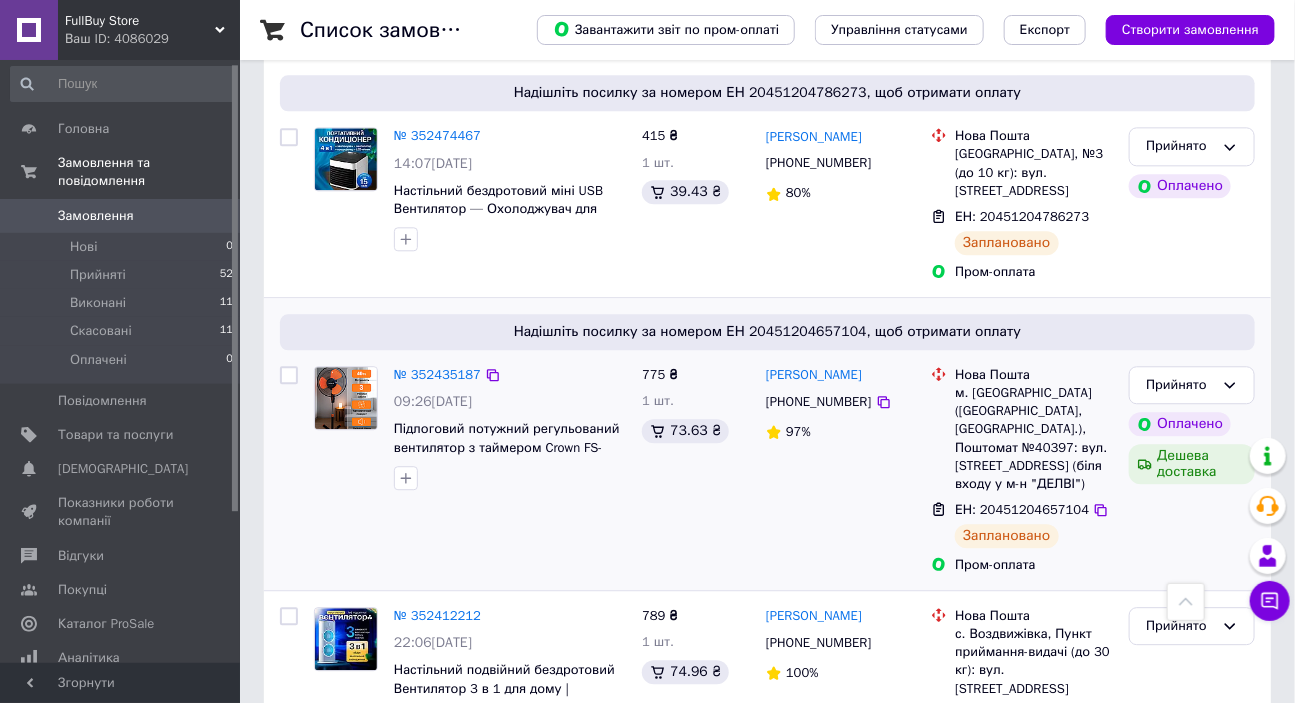 scroll, scrollTop: 1727, scrollLeft: 0, axis: vertical 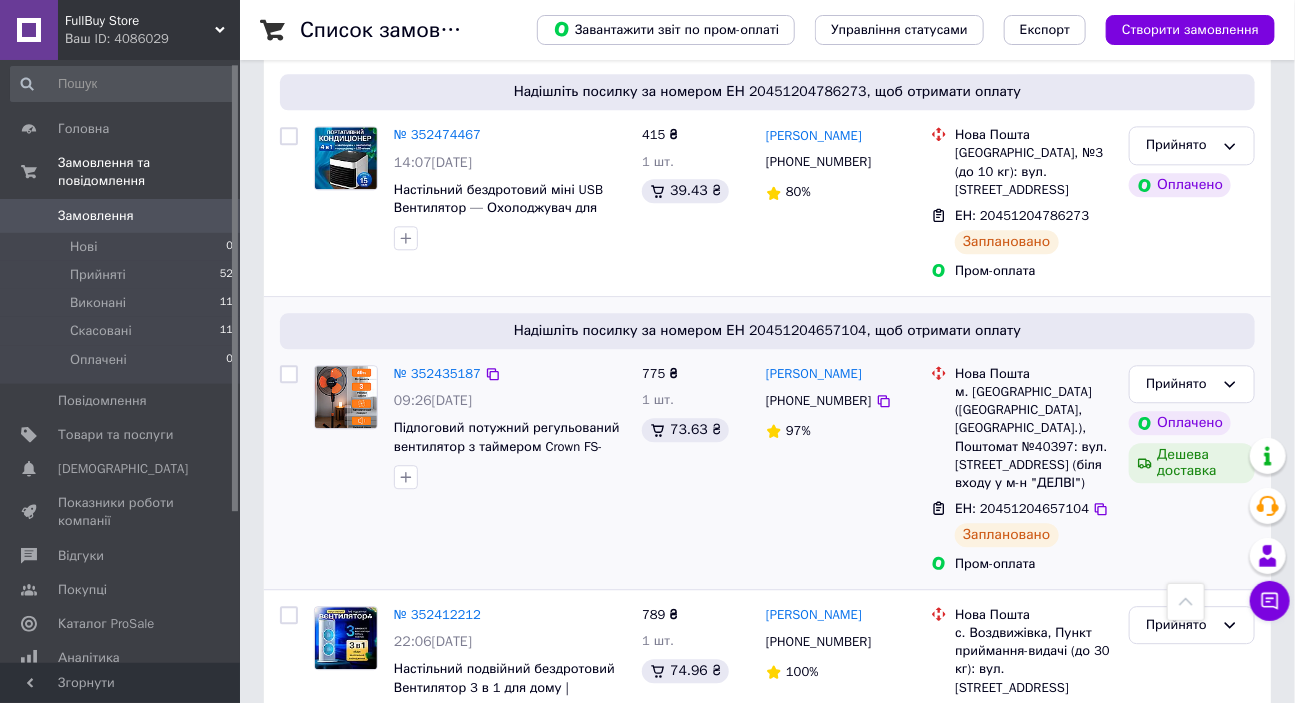drag, startPoint x: 892, startPoint y: 256, endPoint x: 760, endPoint y: 258, distance: 132.01515 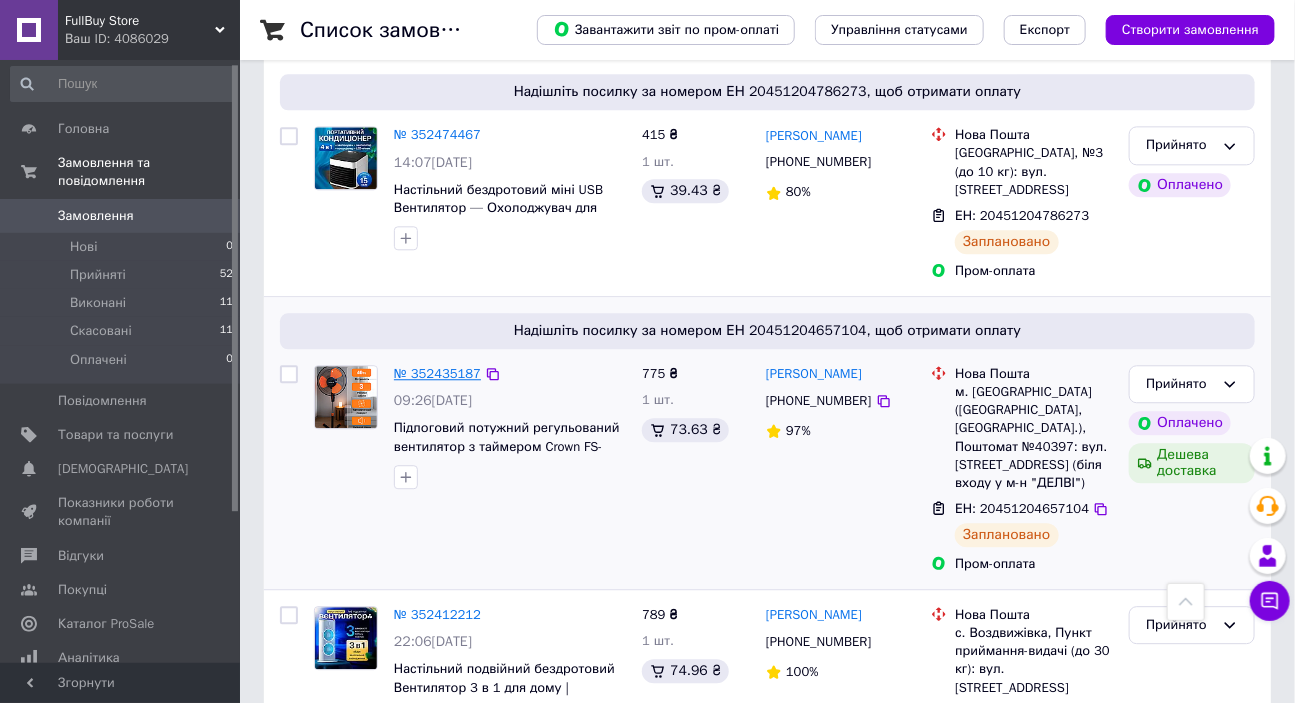 click on "№ 352435187" at bounding box center (437, 373) 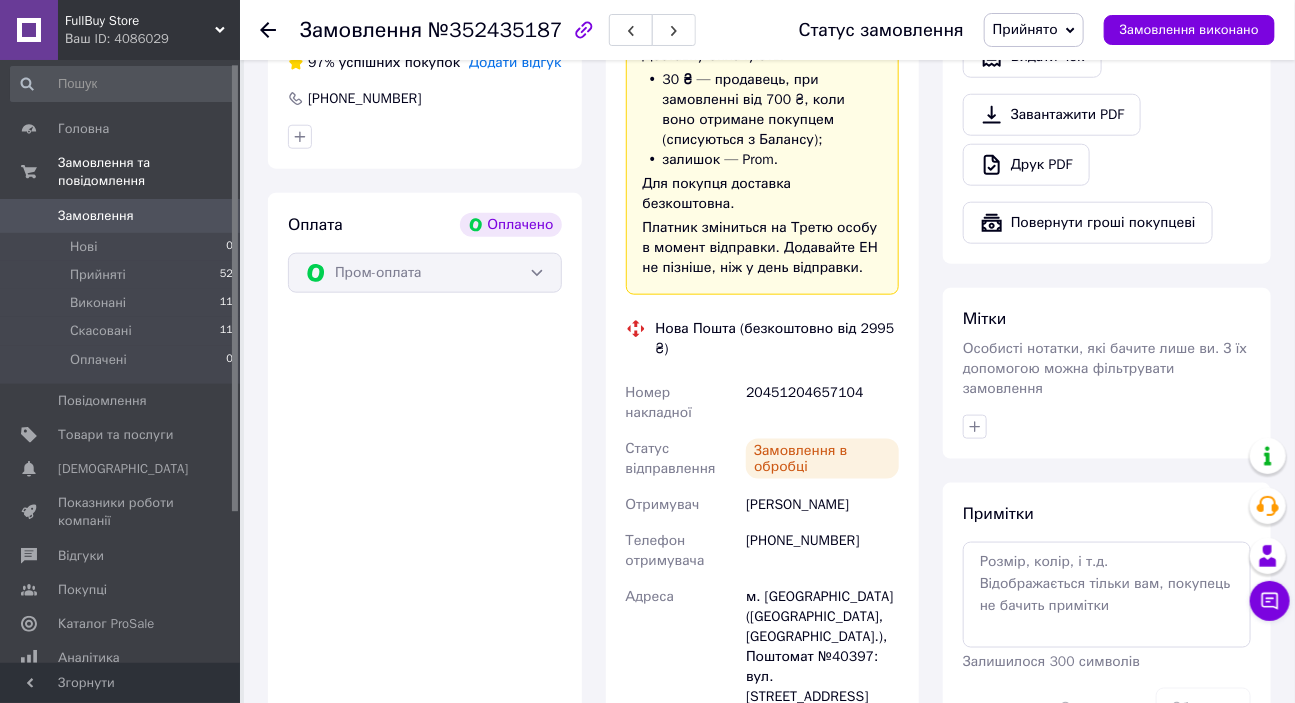 scroll, scrollTop: 704, scrollLeft: 0, axis: vertical 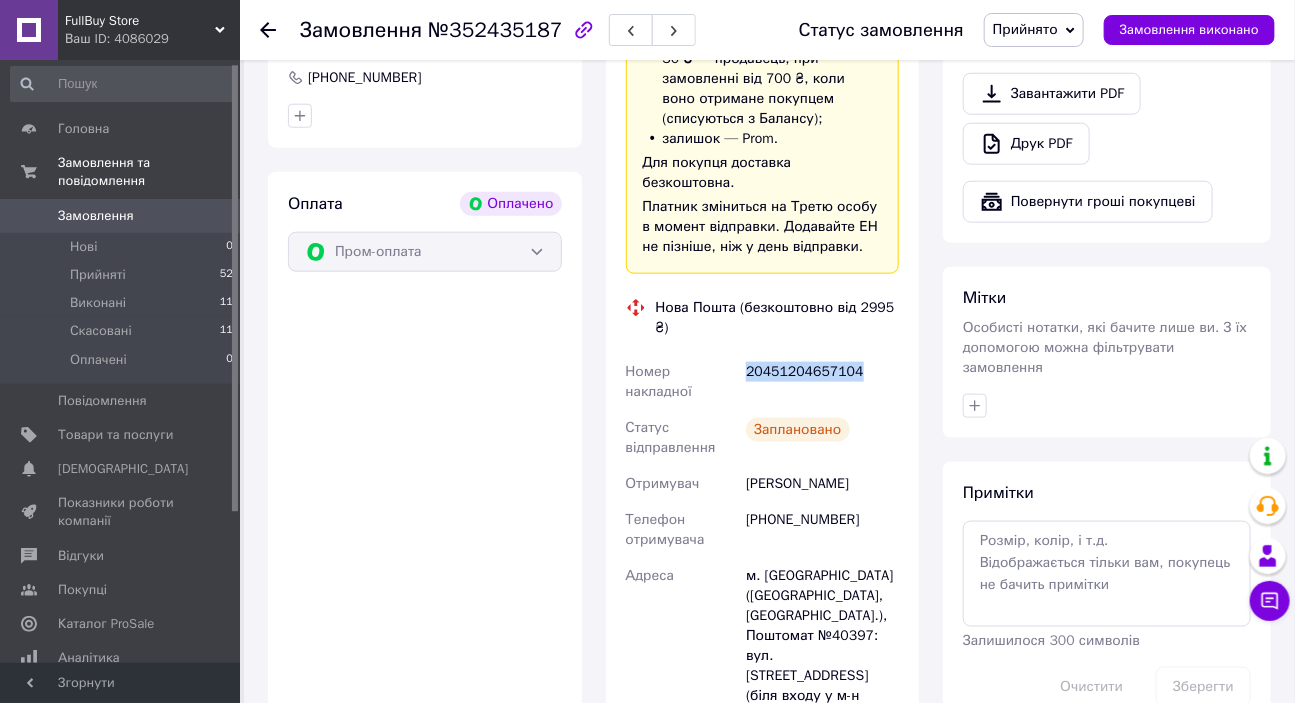 drag, startPoint x: 861, startPoint y: 340, endPoint x: 748, endPoint y: 316, distance: 115.52056 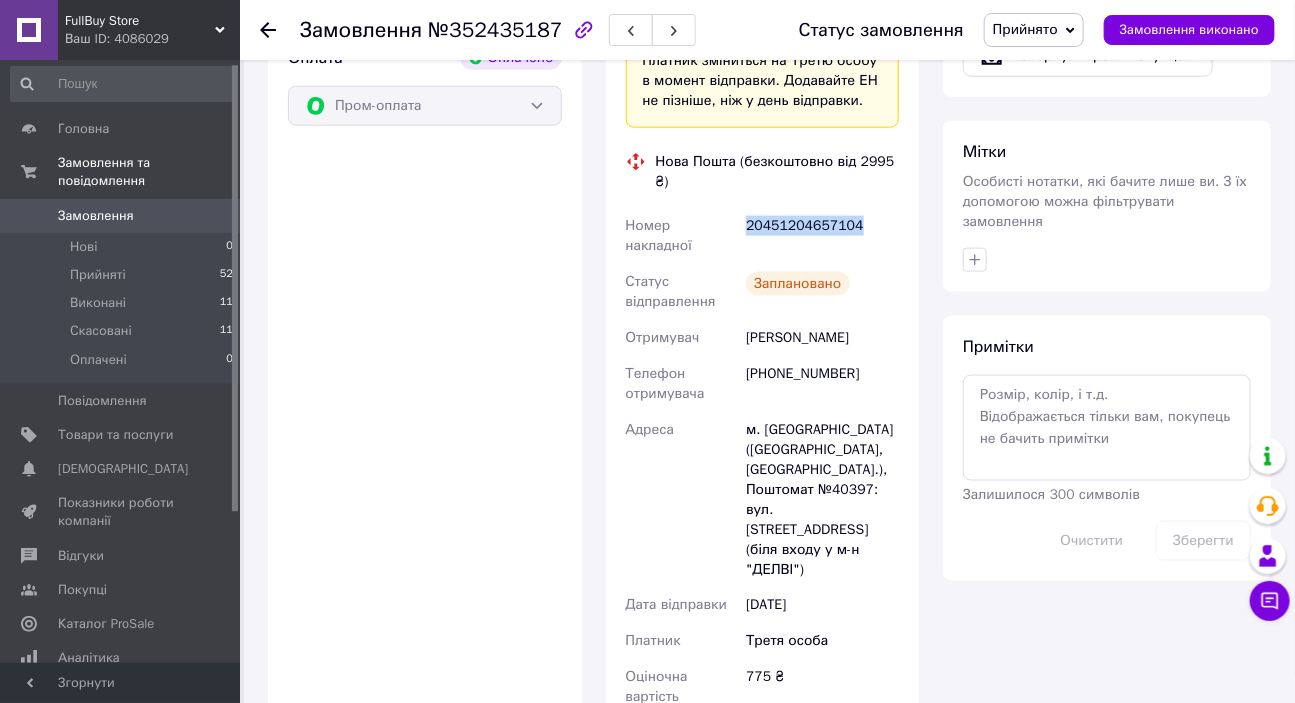 scroll, scrollTop: 1159, scrollLeft: 0, axis: vertical 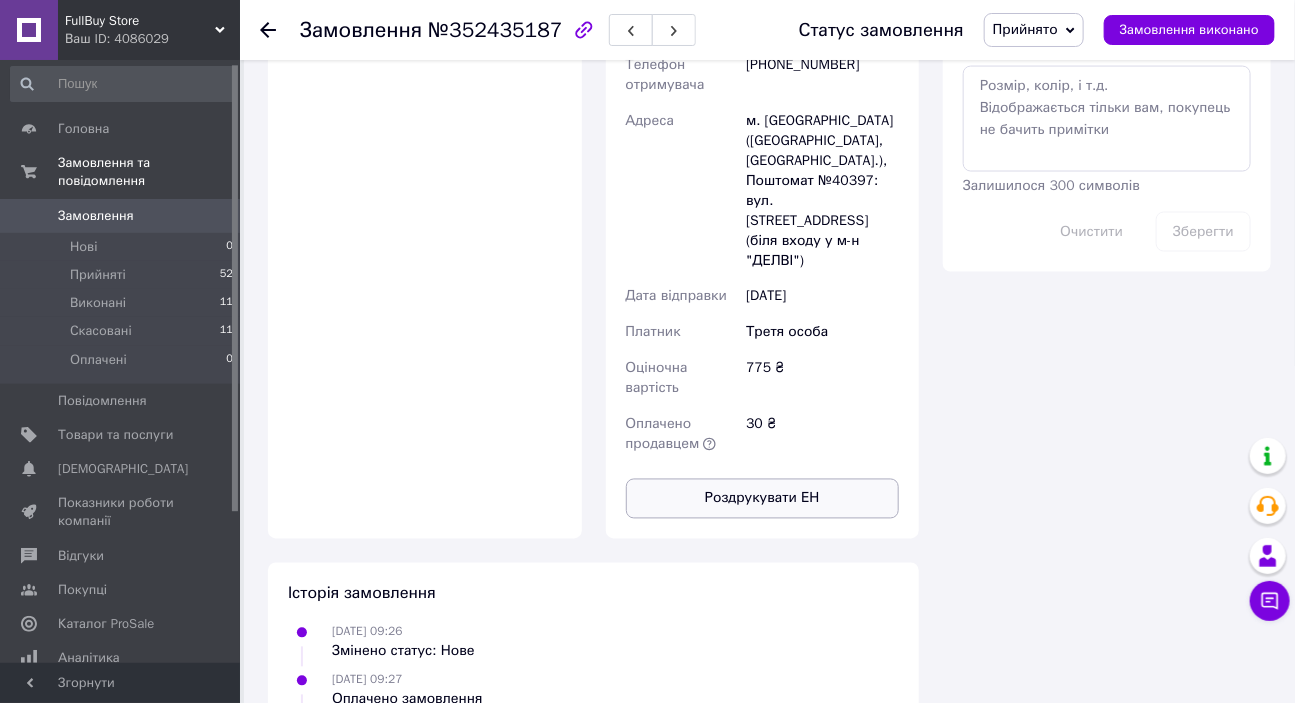 click on "Роздрукувати ЕН" at bounding box center (763, 499) 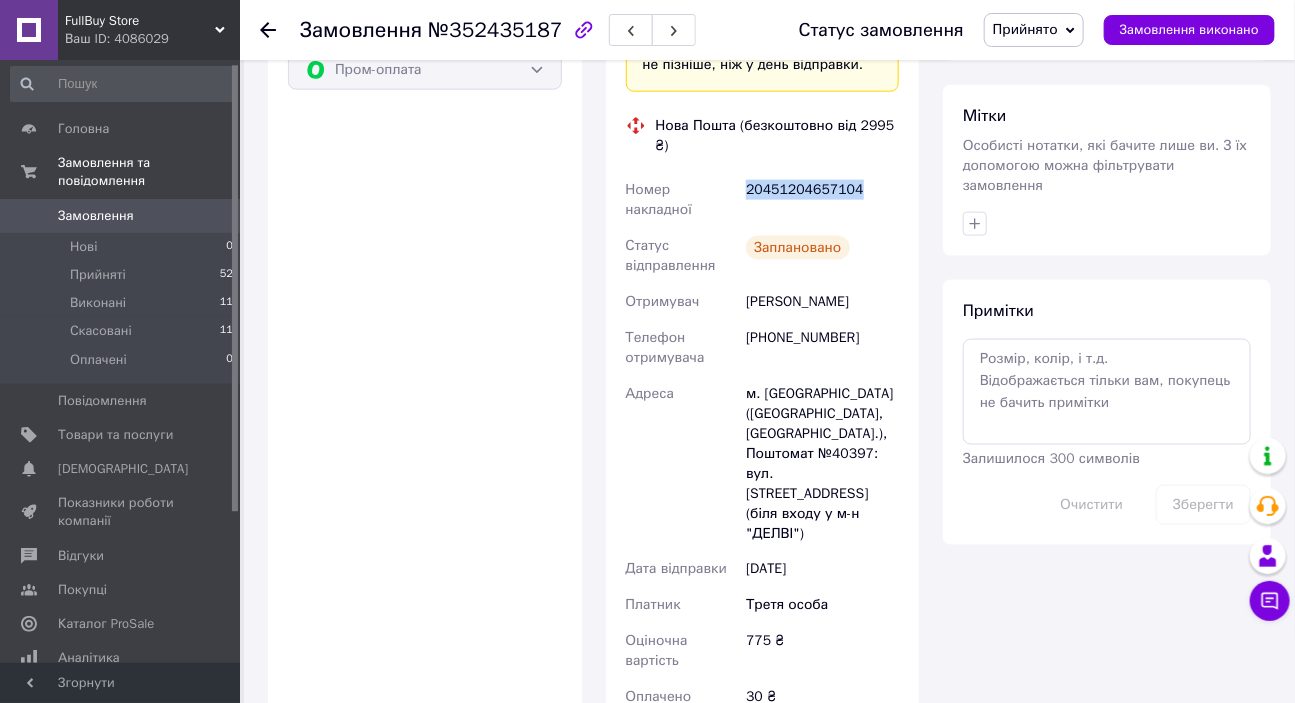 type 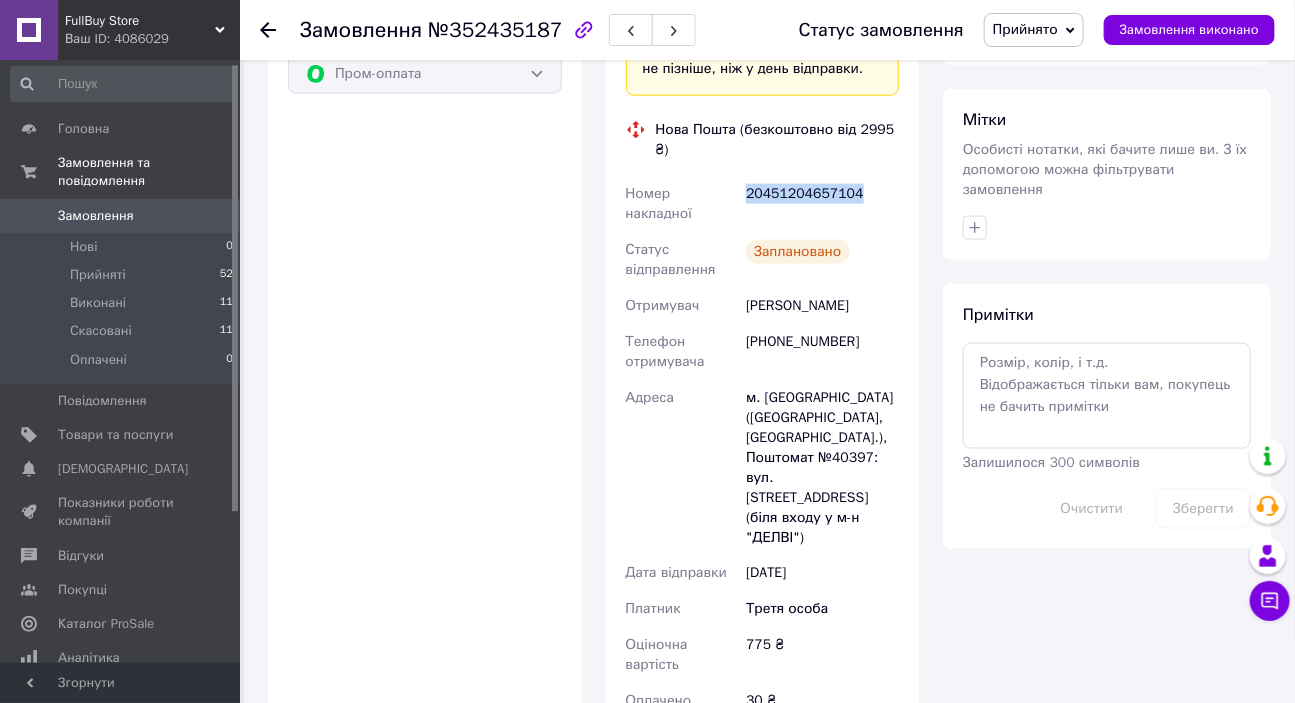 scroll, scrollTop: 795, scrollLeft: 0, axis: vertical 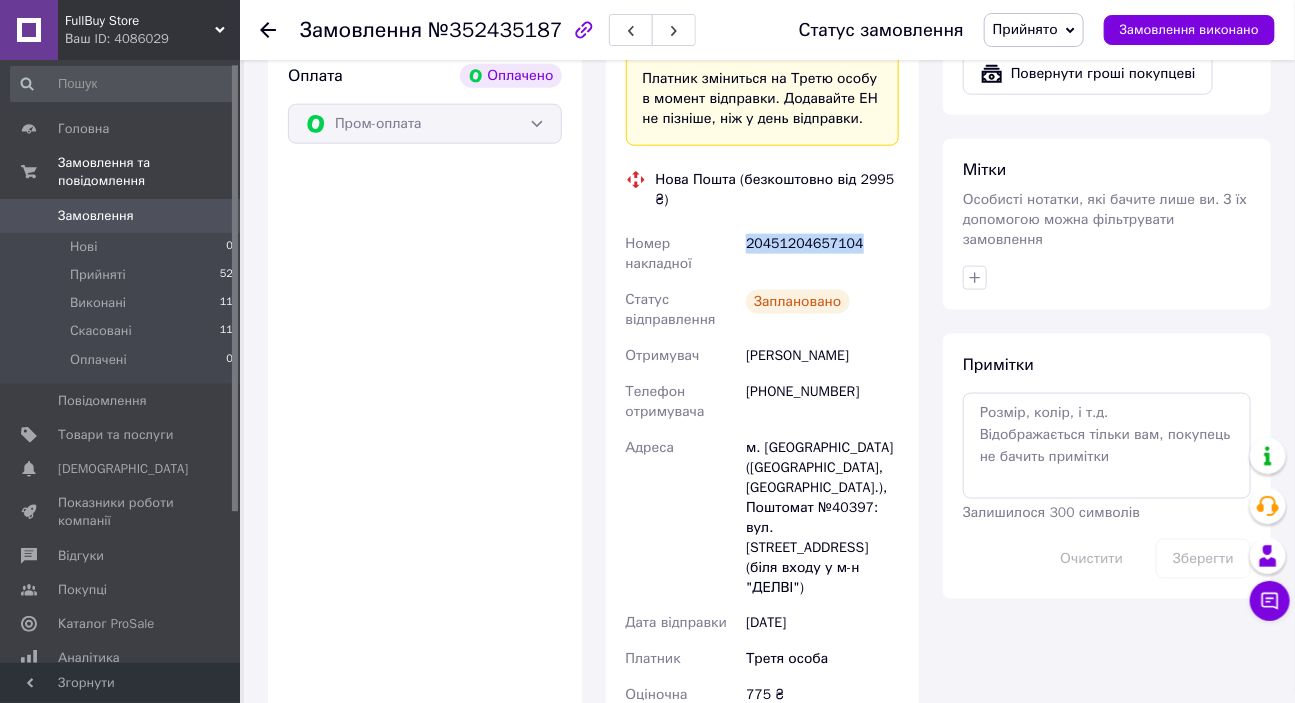 copy on "20451204657104" 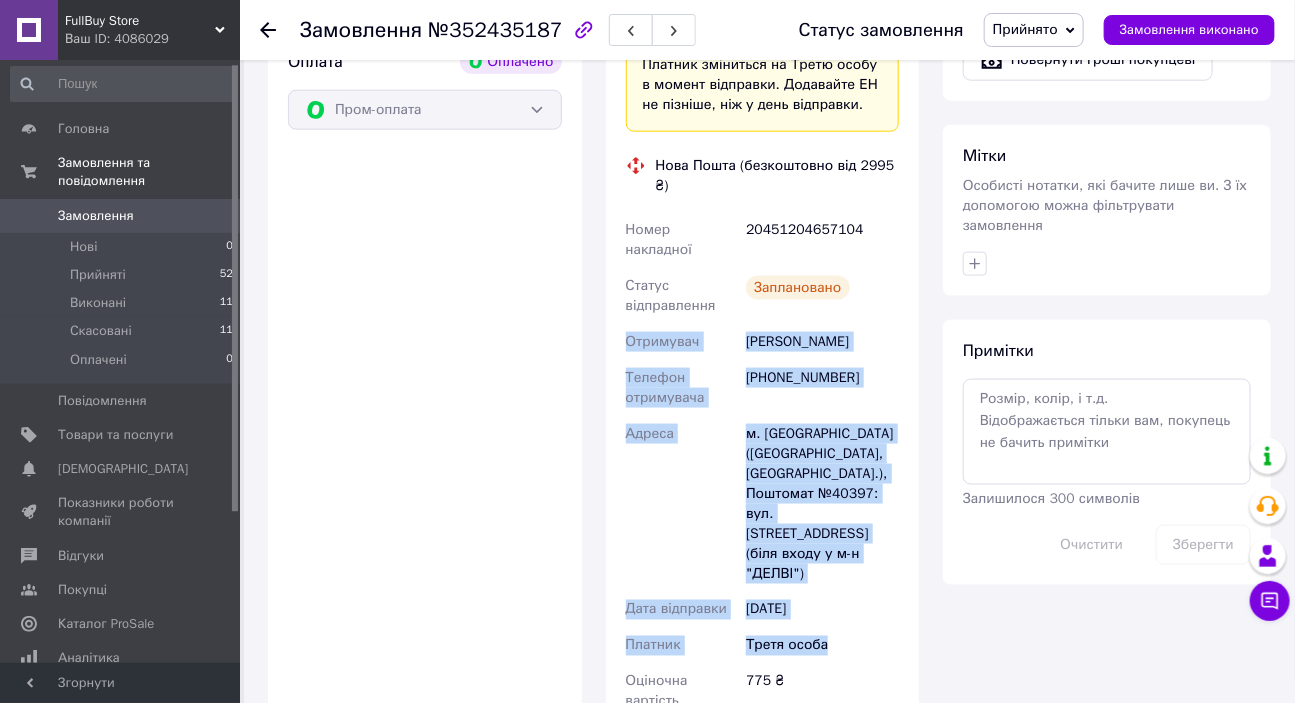 scroll, scrollTop: 886, scrollLeft: 0, axis: vertical 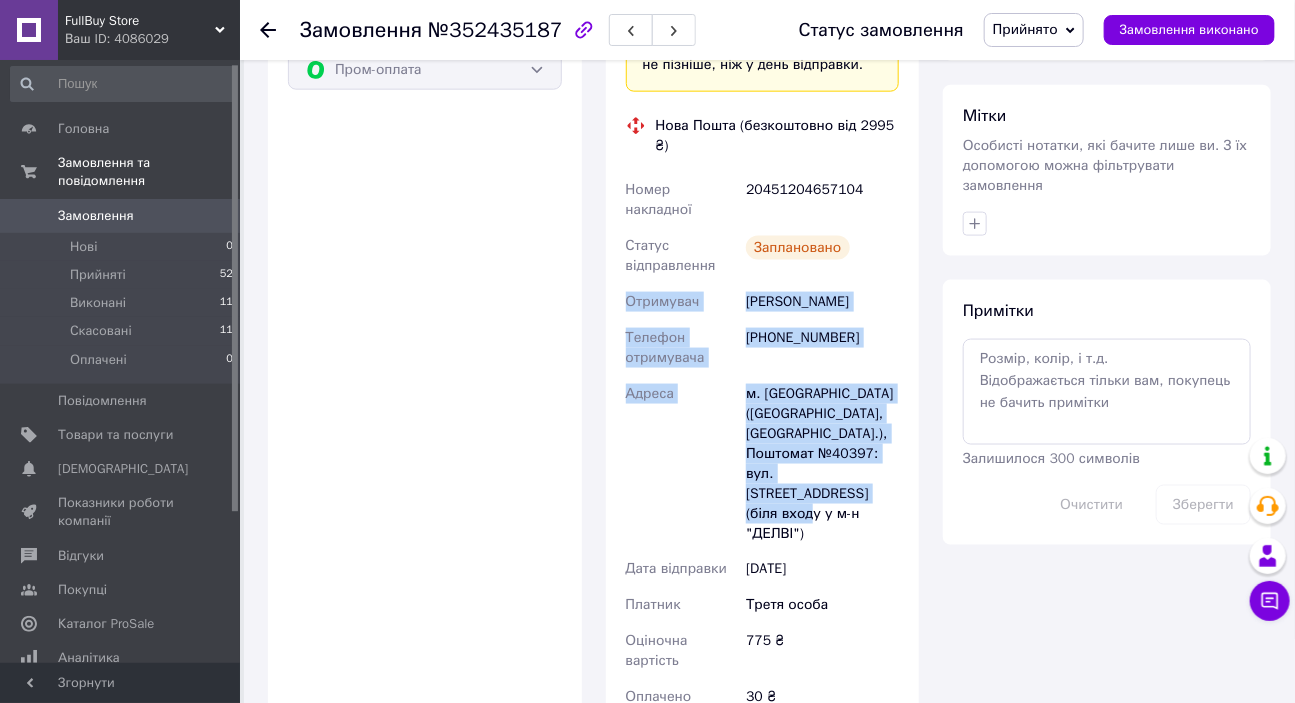 drag, startPoint x: 624, startPoint y: 330, endPoint x: 905, endPoint y: 429, distance: 297.92953 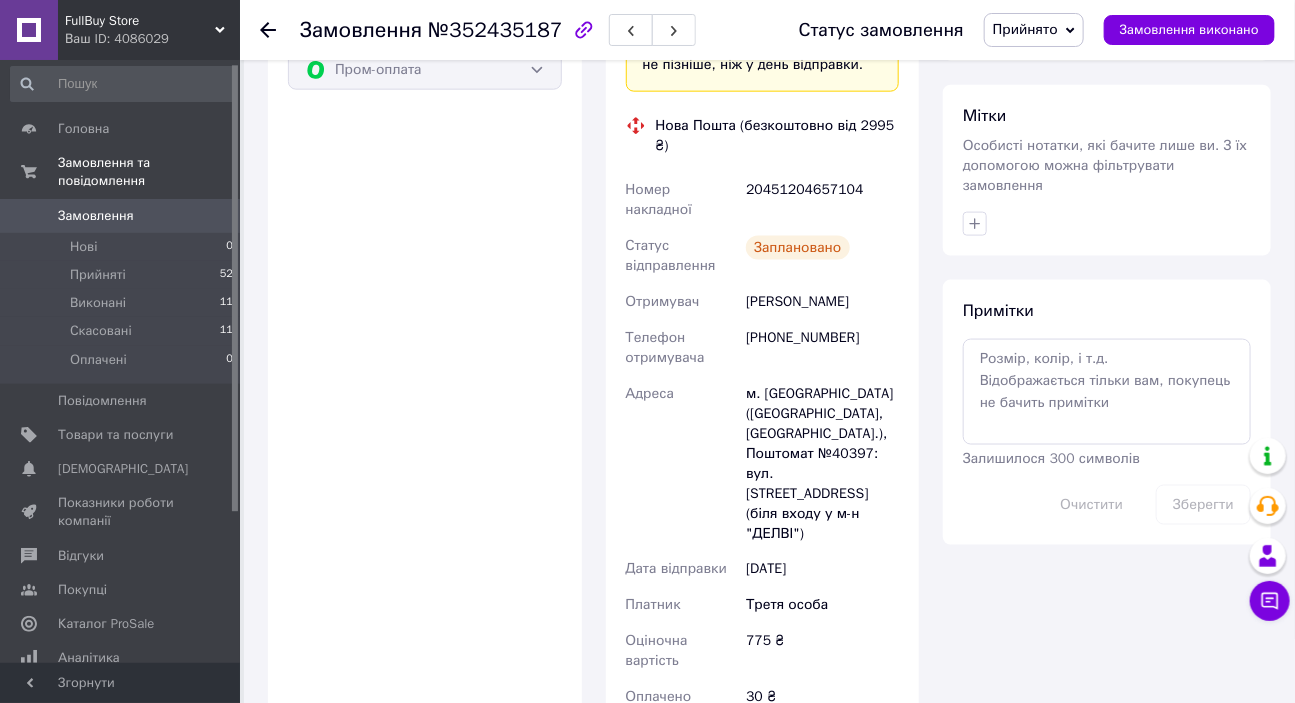 click on "Покупець [PERSON_NAME] 1 замовлення у вас на 775 ₴ 97%   успішних покупок Додати відгук [PHONE_NUMBER] Оплата Оплачено Пром-оплата" at bounding box center [425, 267] 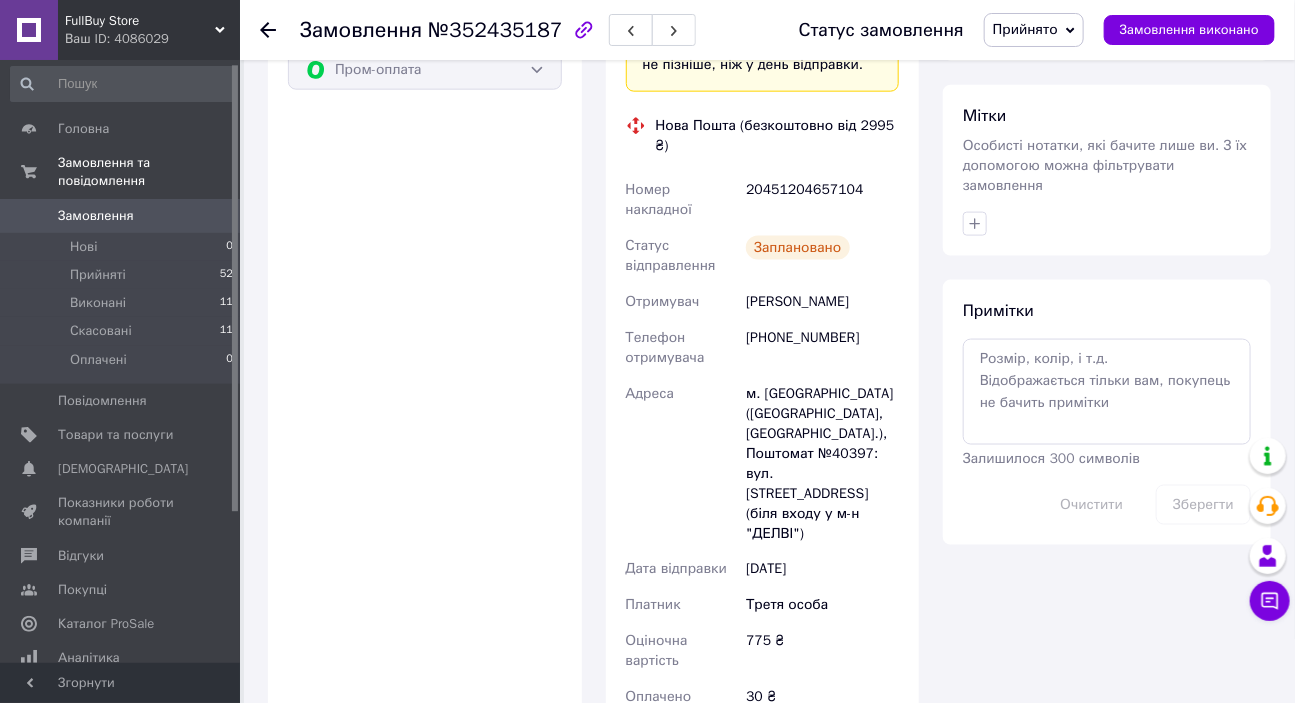 click 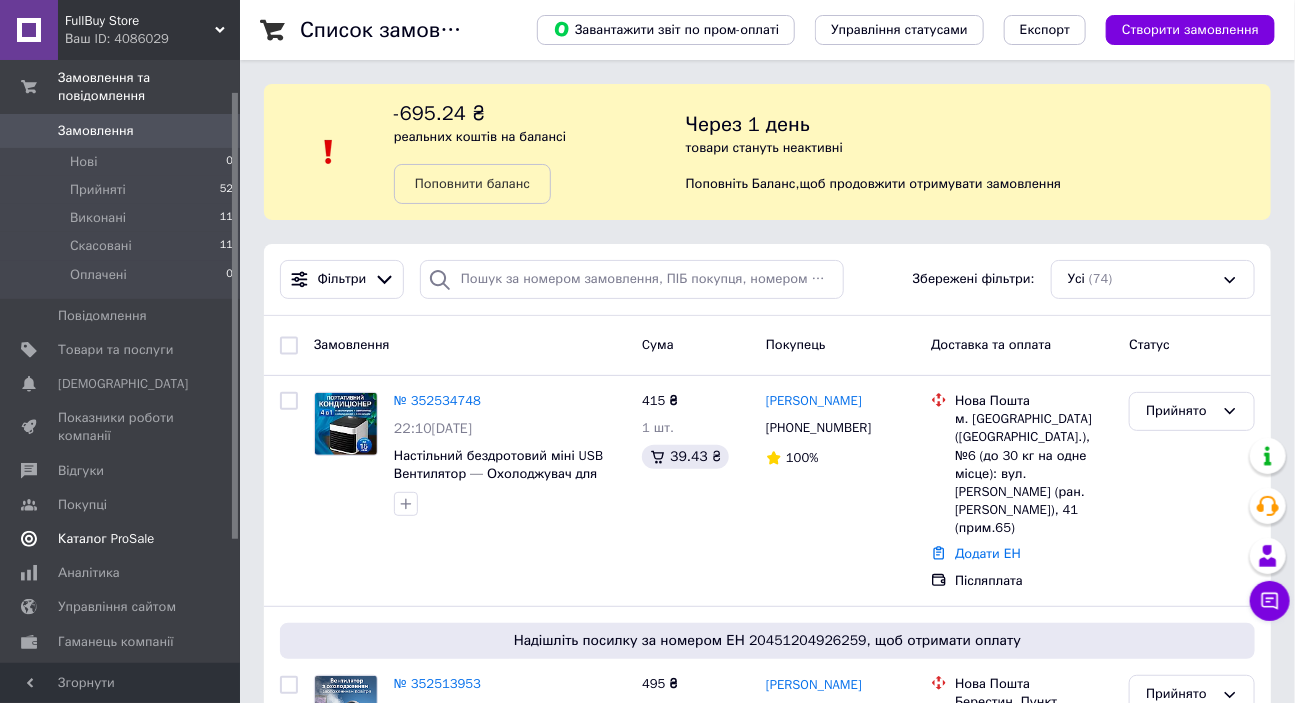 scroll, scrollTop: 205, scrollLeft: 0, axis: vertical 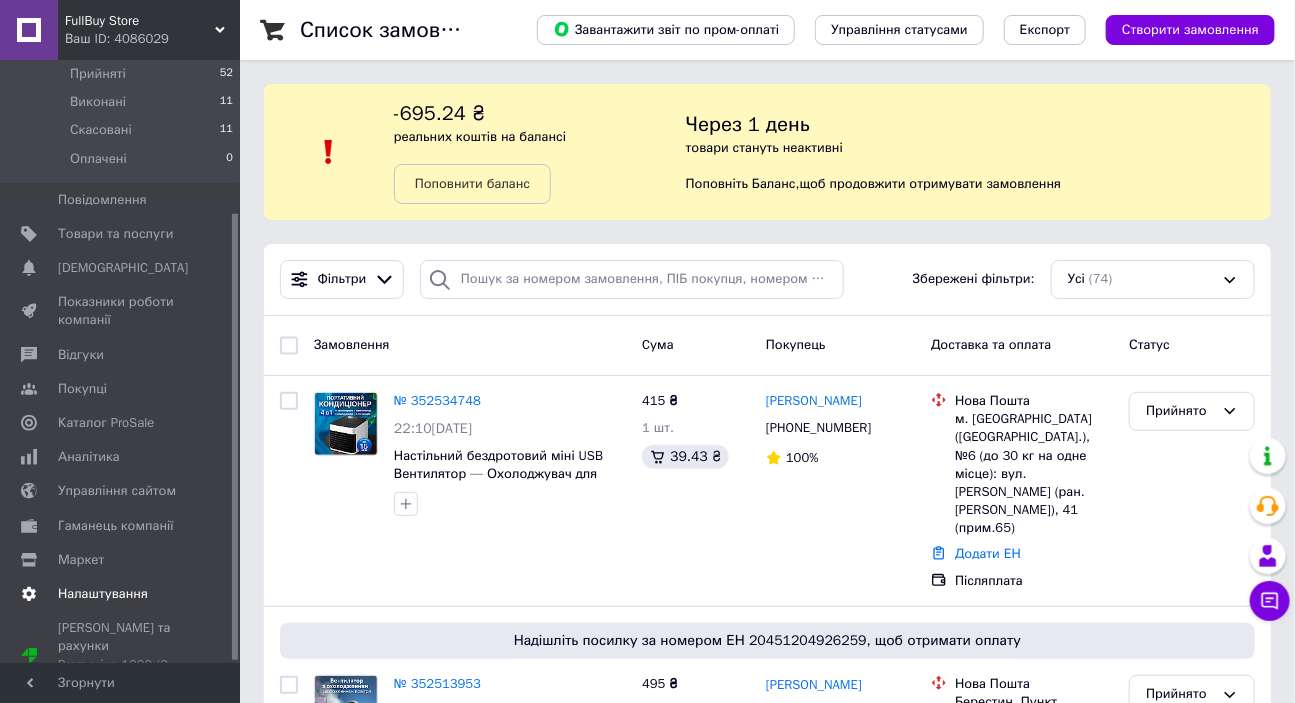 click on "Налаштування" at bounding box center (122, 594) 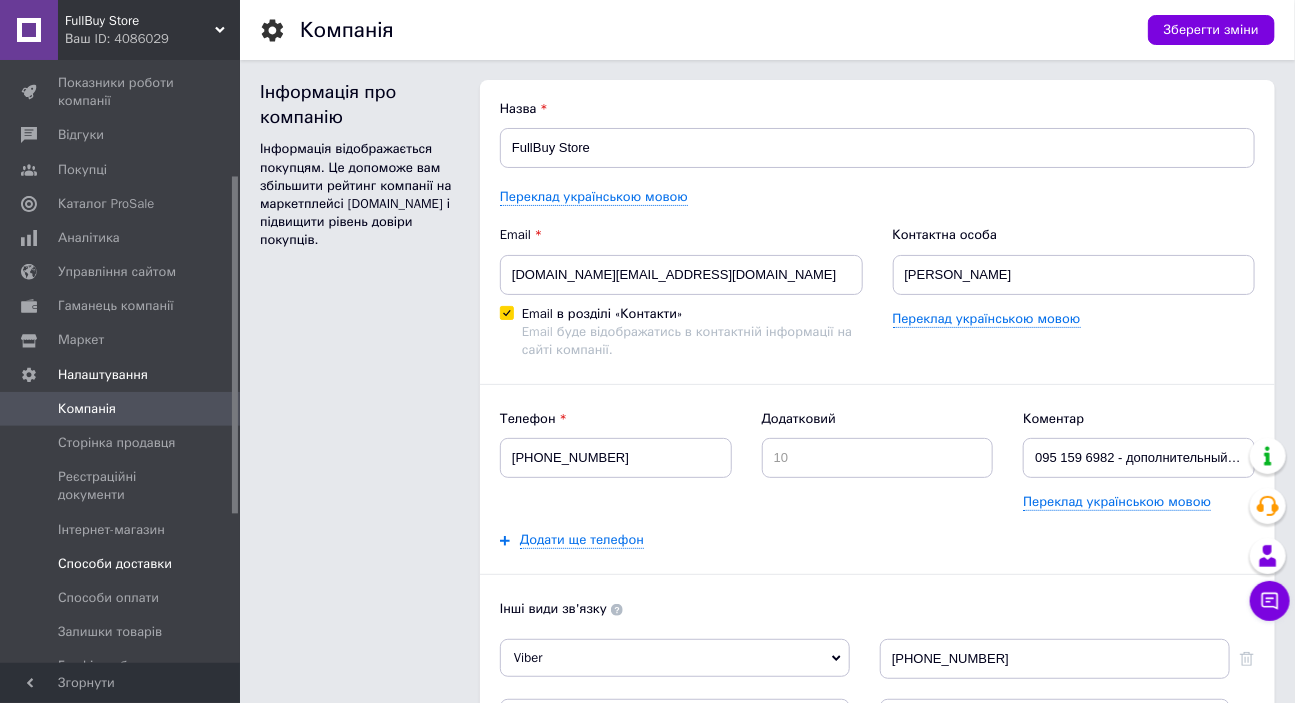 scroll, scrollTop: 0, scrollLeft: 0, axis: both 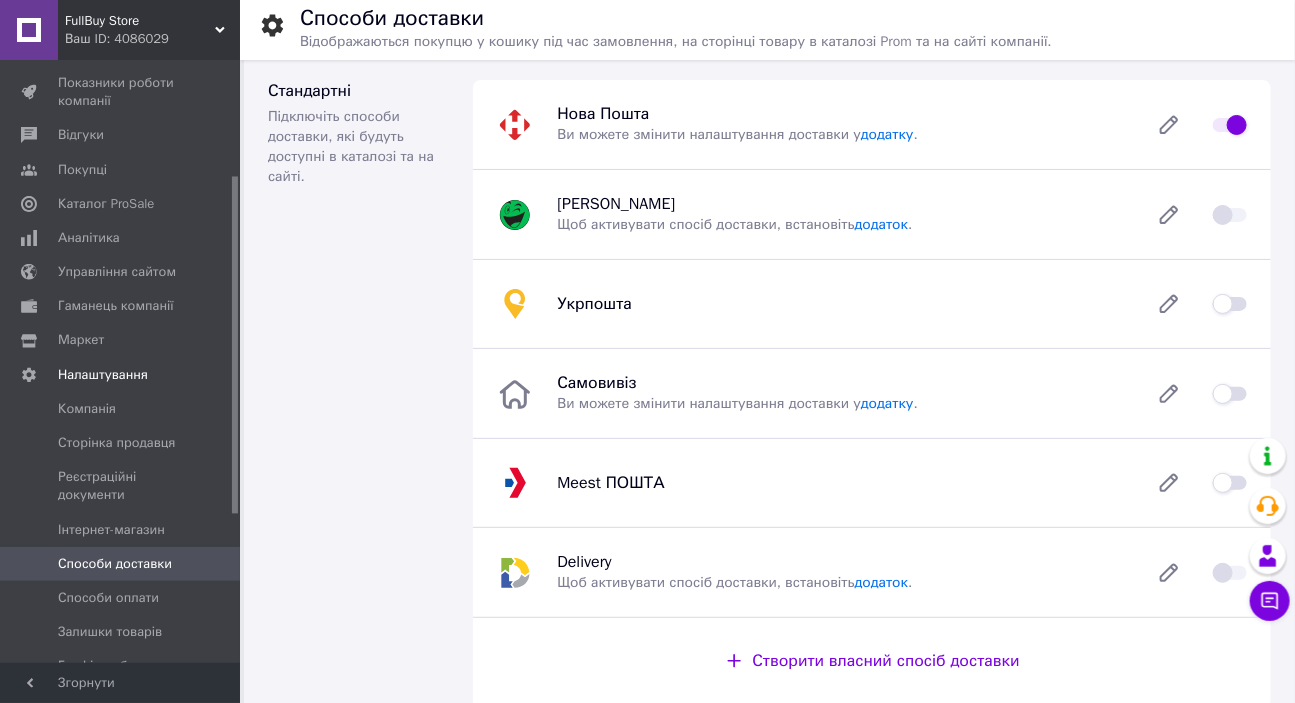 click at bounding box center [1230, 304] 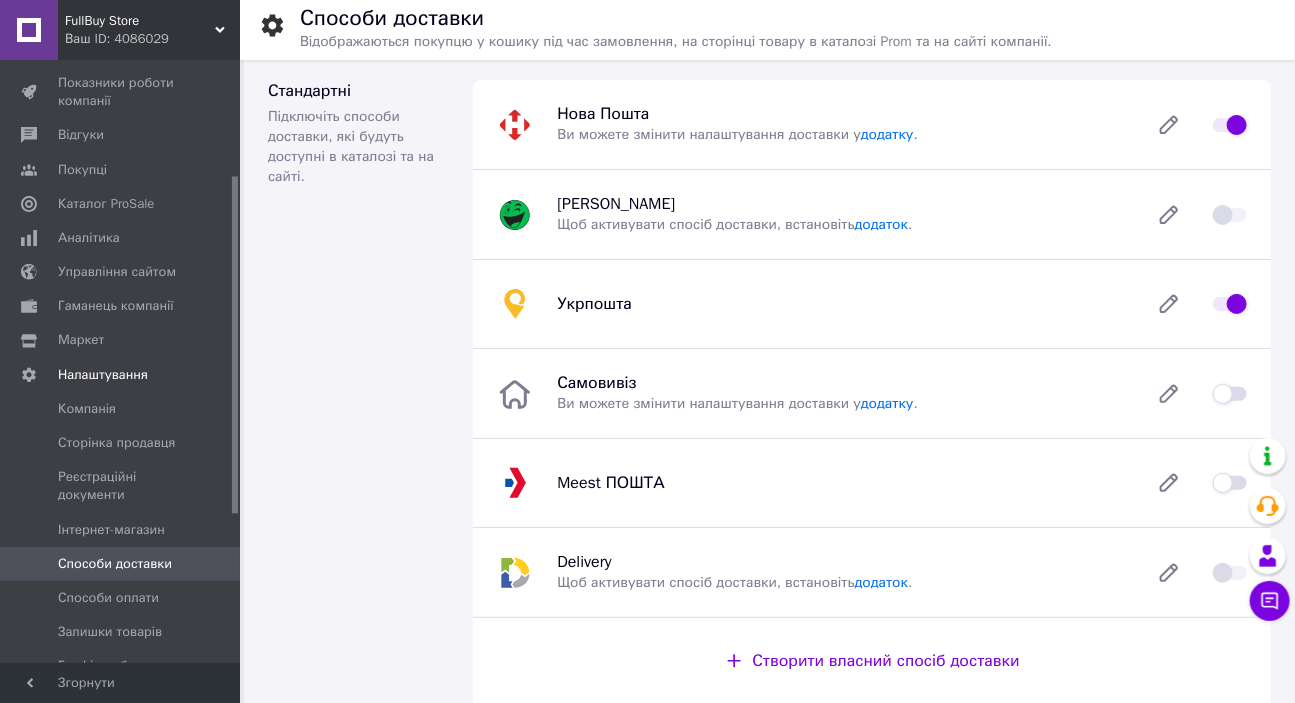 checkbox on "true" 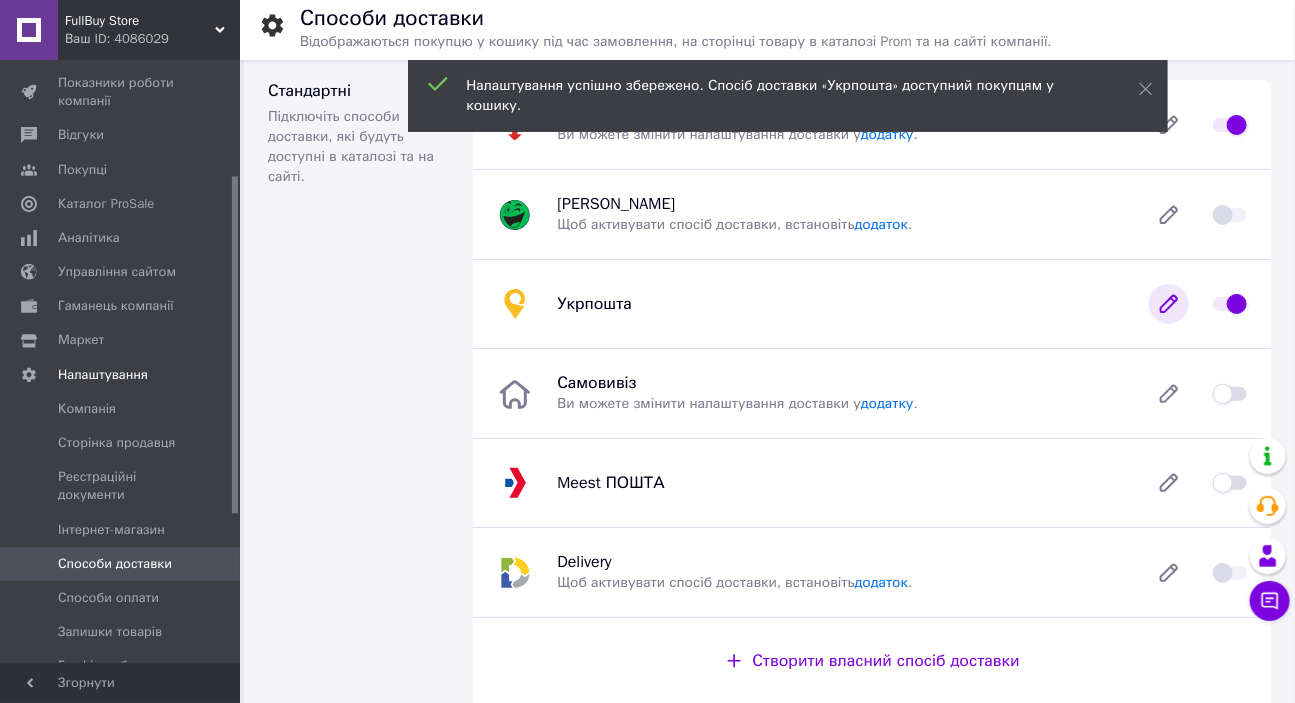 click 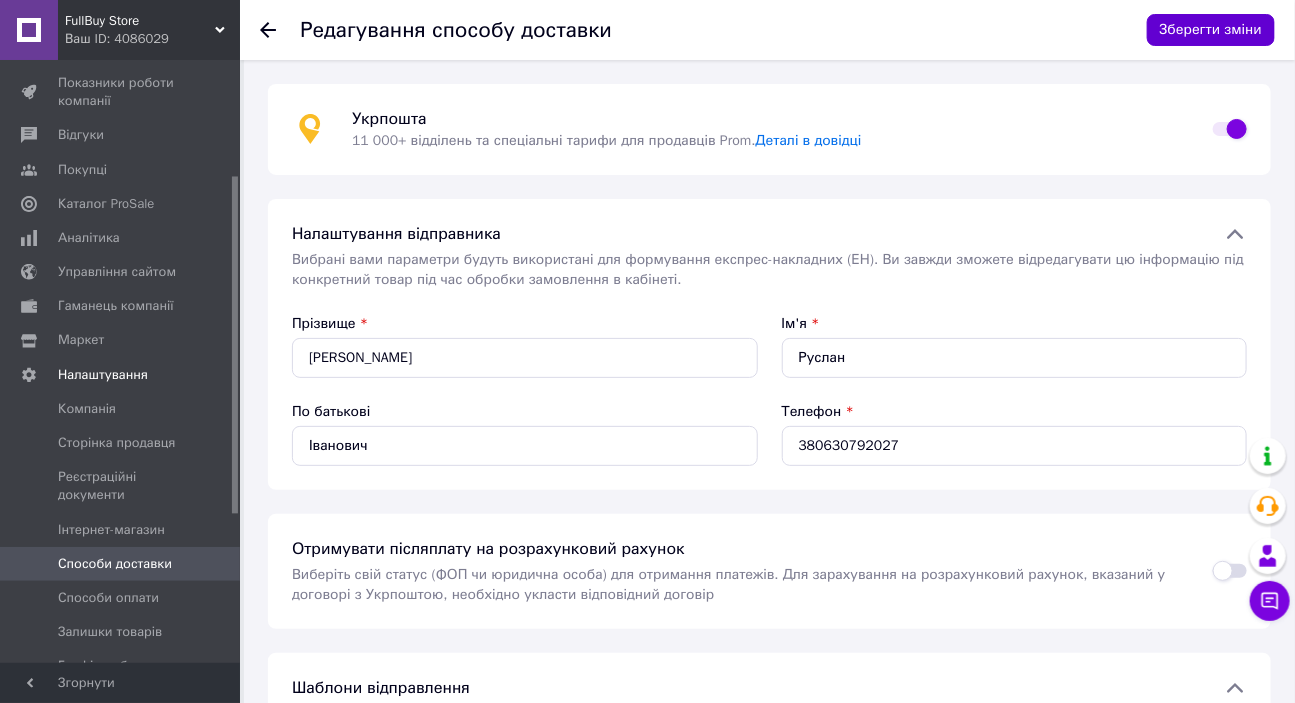 click on "Зберегти зміни" at bounding box center (1211, 30) 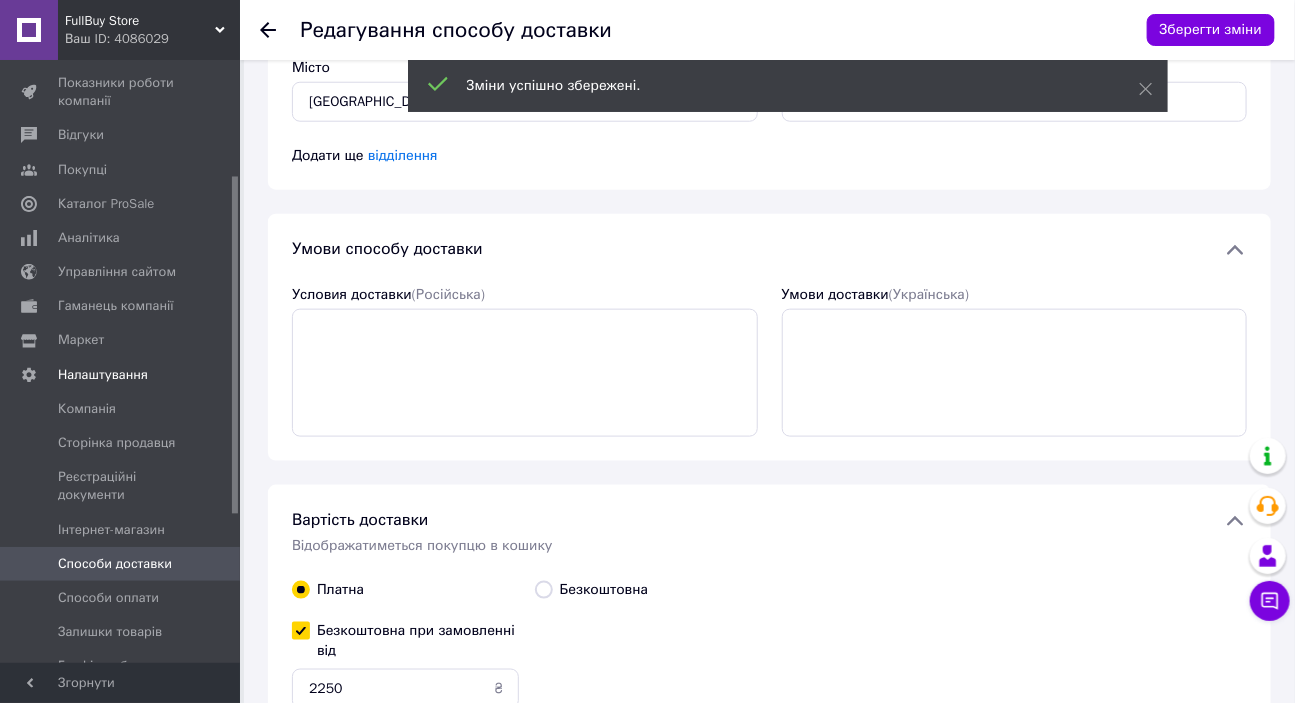 scroll, scrollTop: 899, scrollLeft: 0, axis: vertical 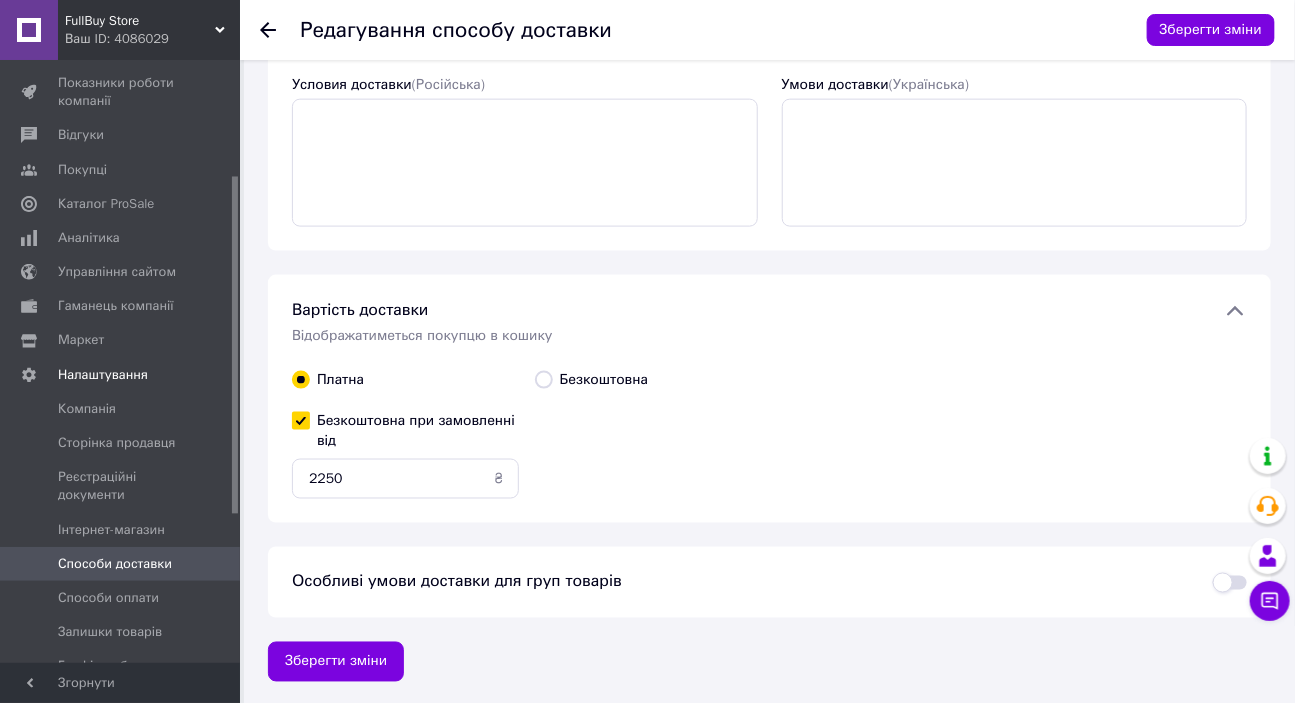 click at bounding box center [268, 30] 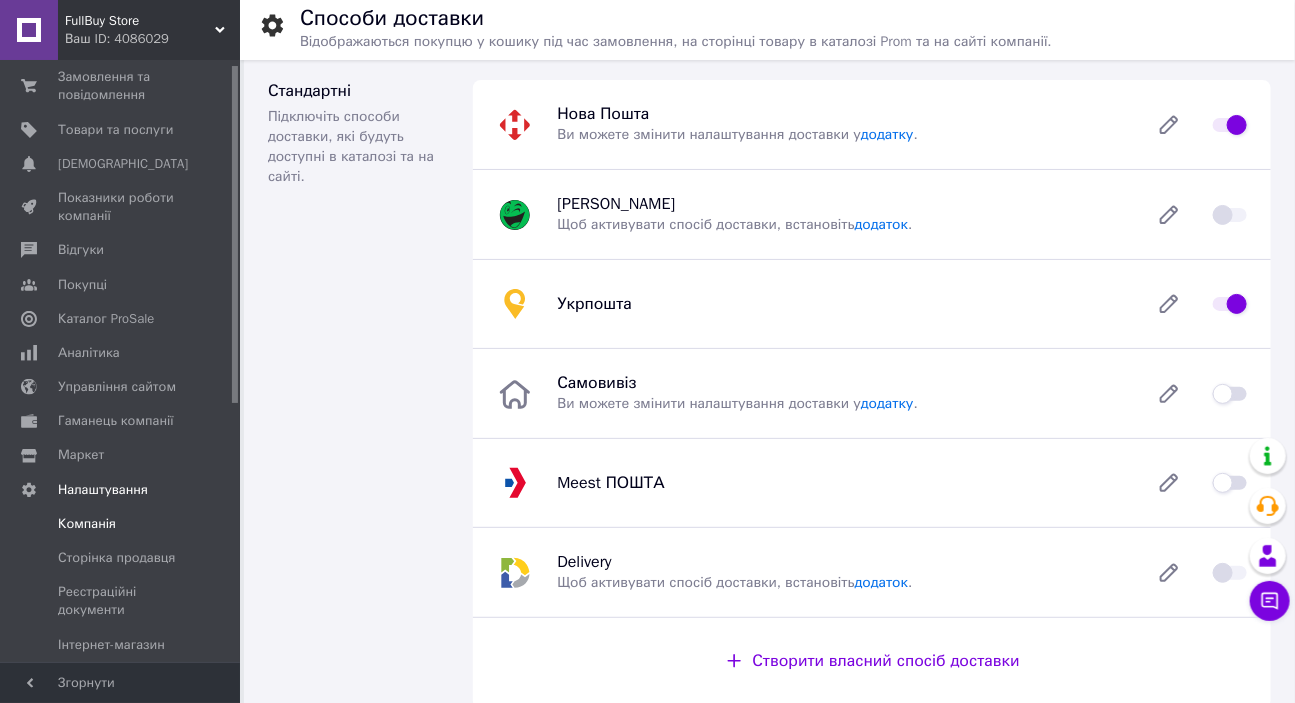 scroll, scrollTop: 90, scrollLeft: 0, axis: vertical 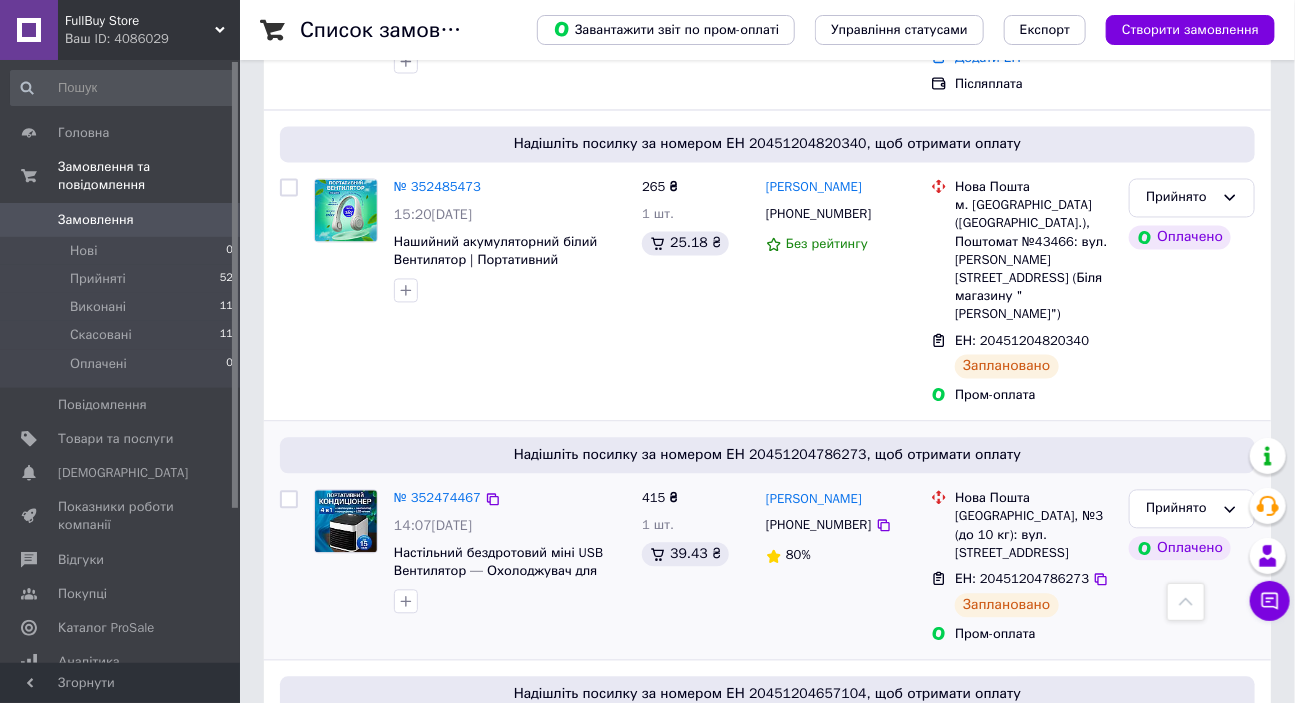 drag, startPoint x: 537, startPoint y: 448, endPoint x: 572, endPoint y: 405, distance: 55.443665 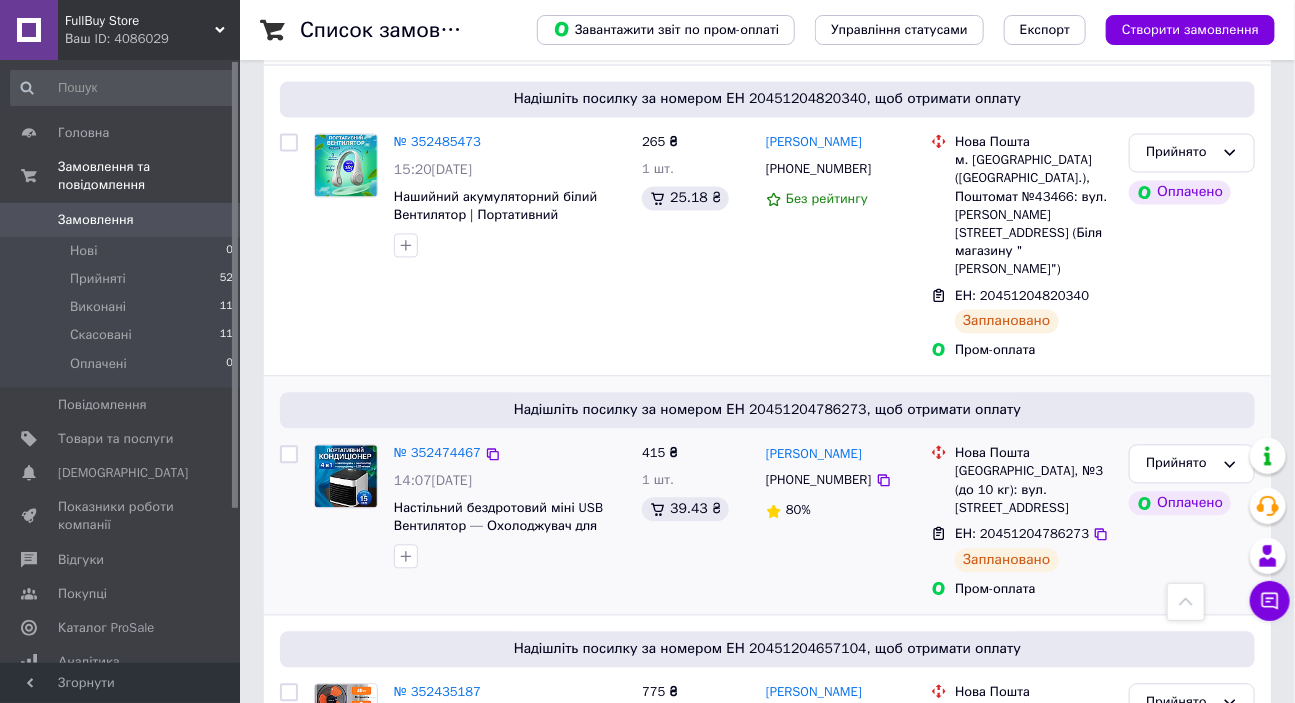 scroll, scrollTop: 1454, scrollLeft: 0, axis: vertical 